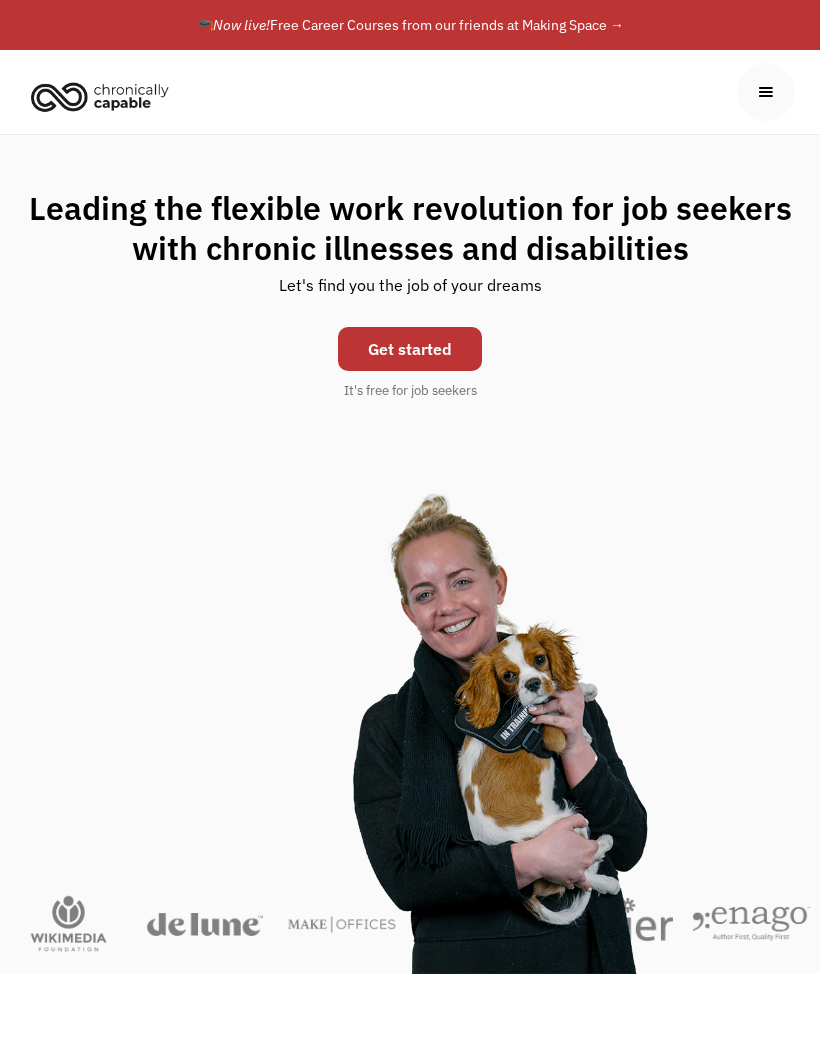 scroll, scrollTop: 0, scrollLeft: 0, axis: both 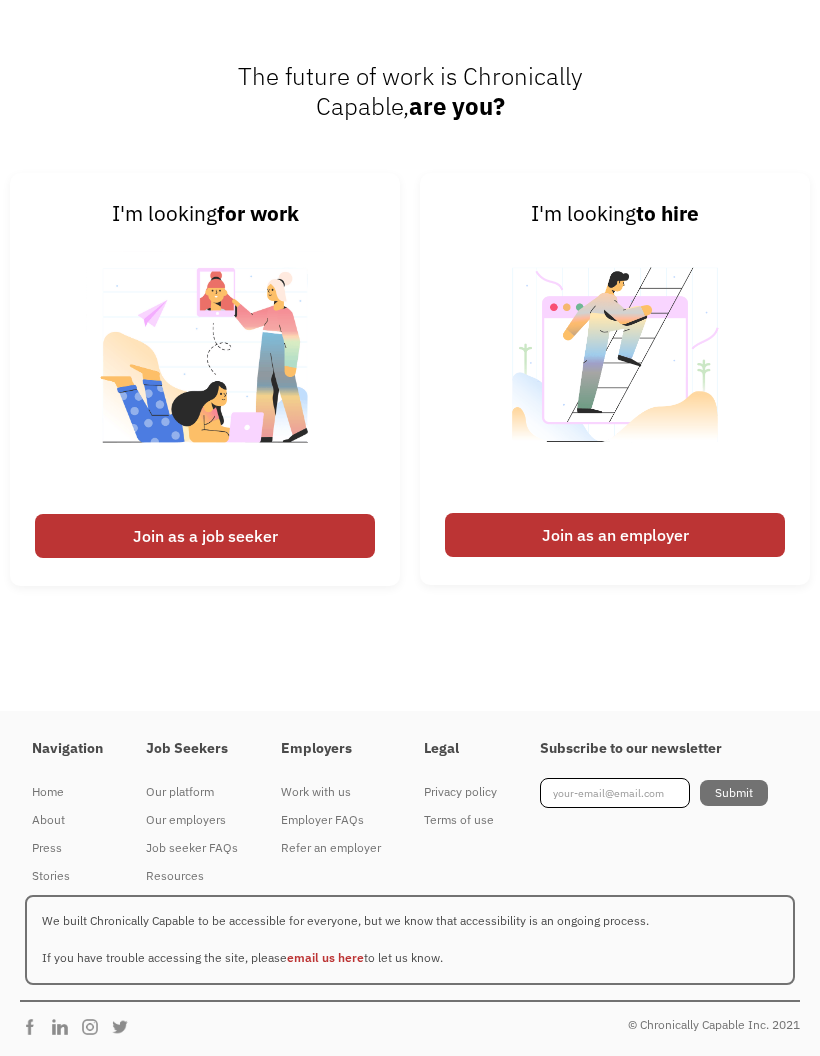 click on "Join as a job seeker" at bounding box center (205, 536) 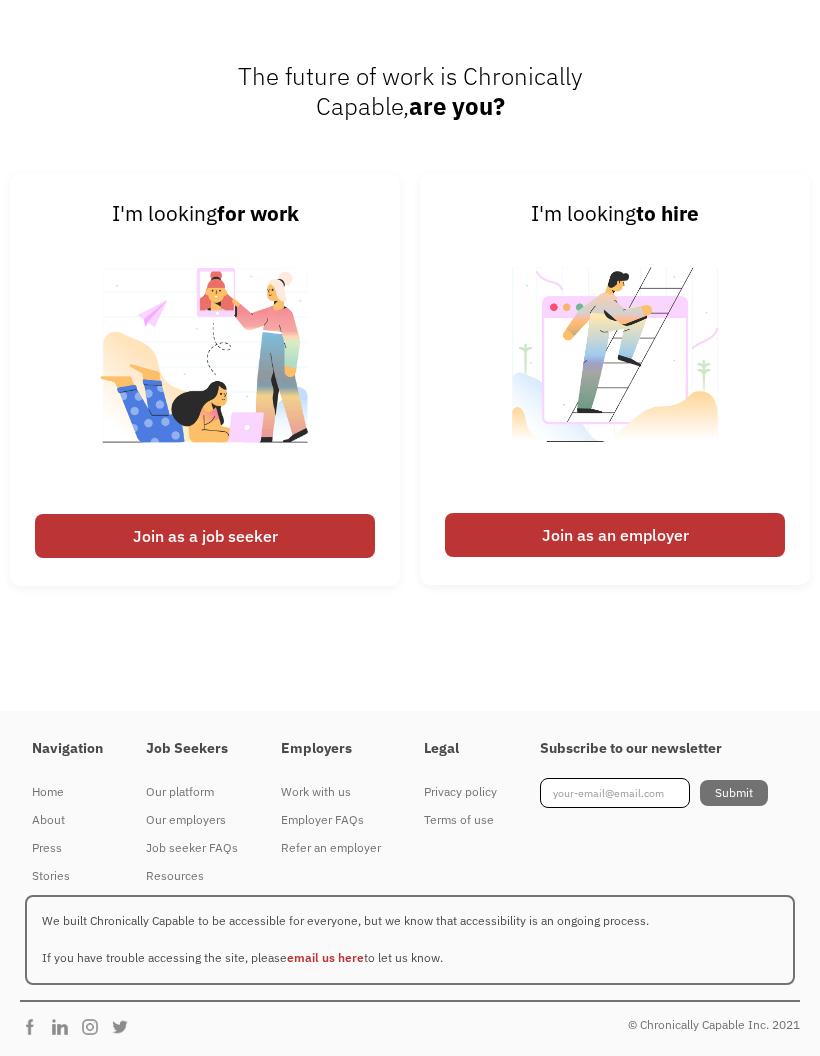 scroll, scrollTop: 5831, scrollLeft: 25, axis: both 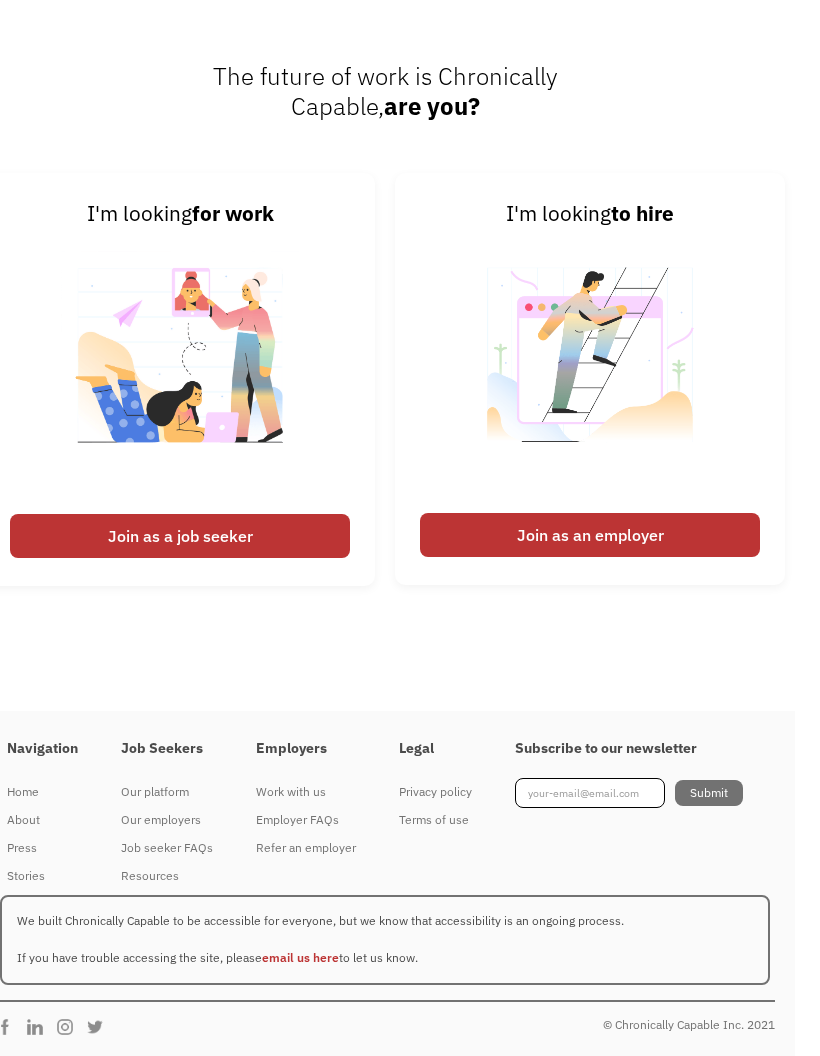 click on "Our platform" at bounding box center [167, 792] 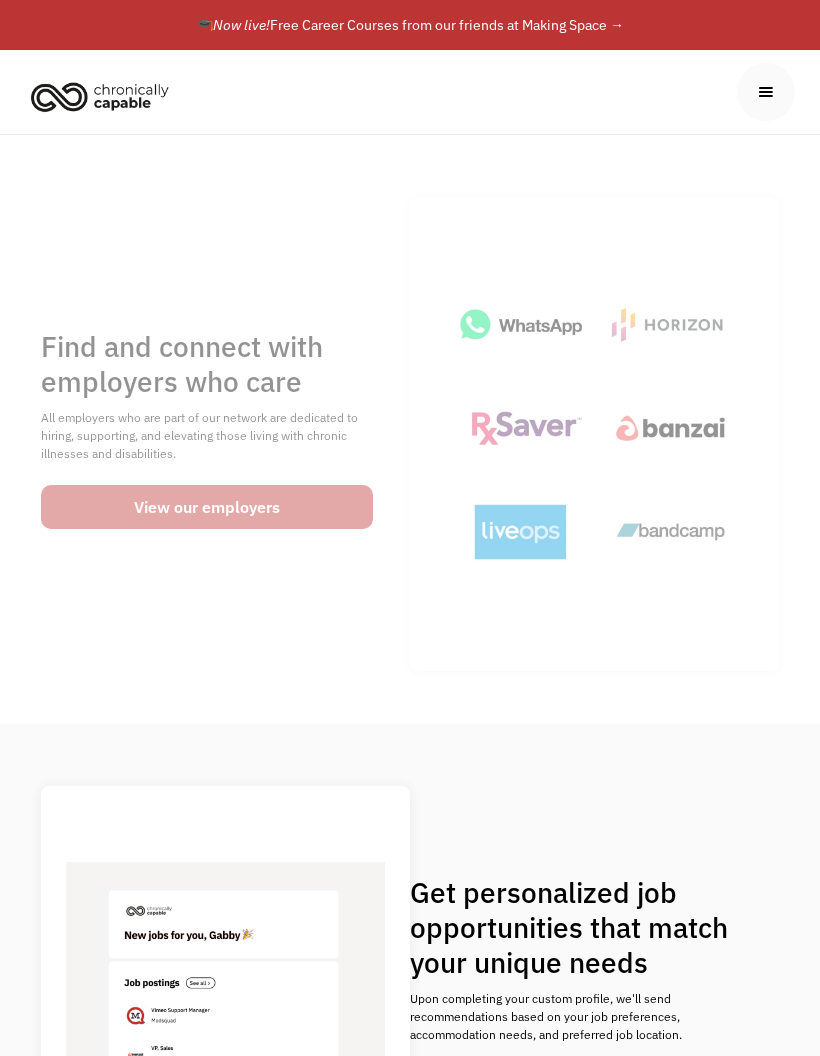 scroll, scrollTop: 0, scrollLeft: 0, axis: both 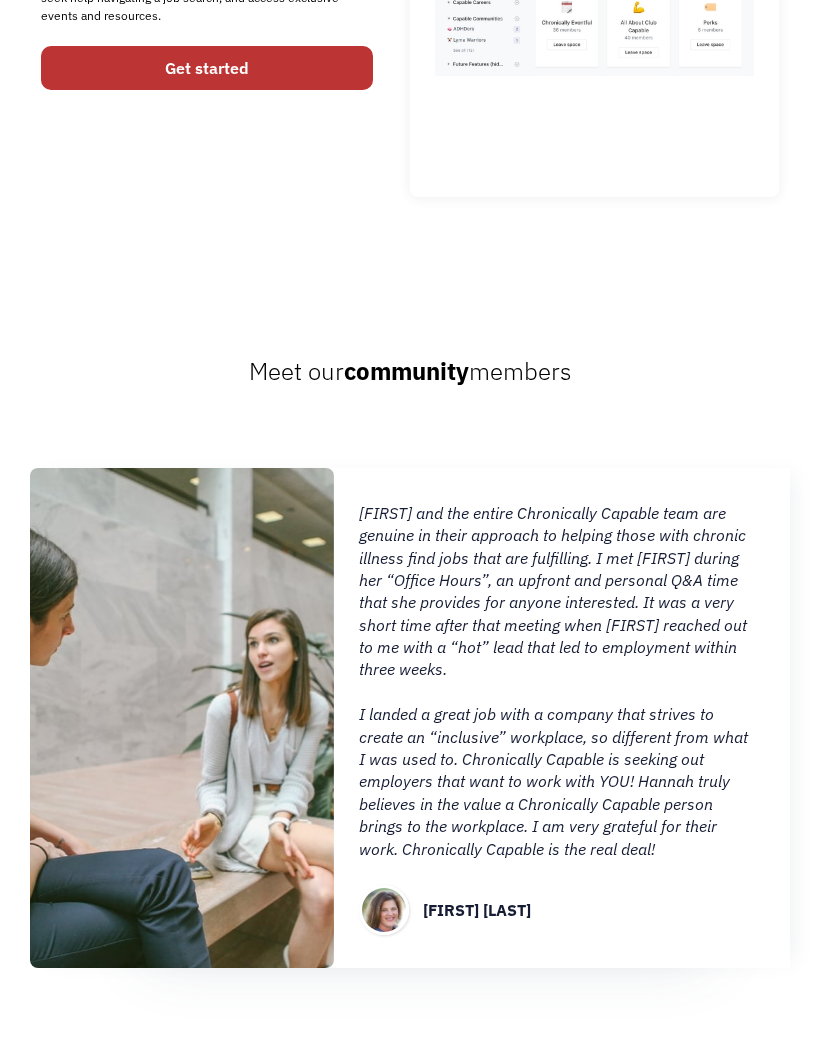 click on "Get started" at bounding box center [207, 69] 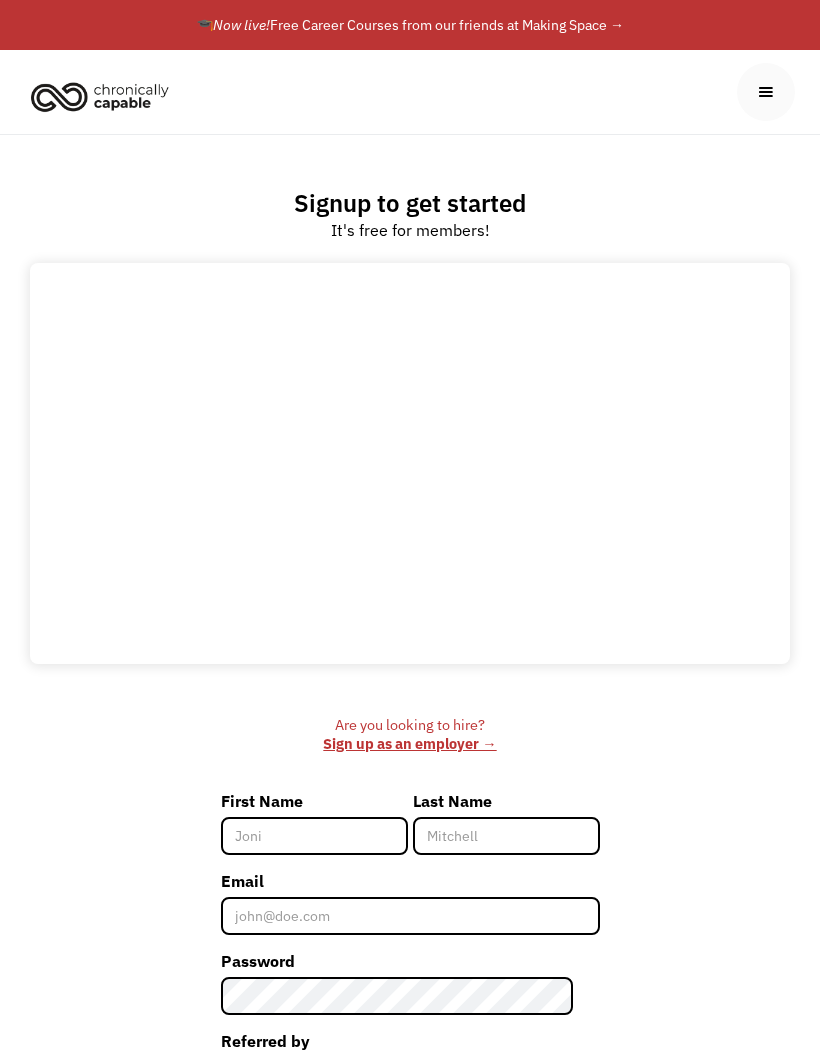 scroll, scrollTop: 0, scrollLeft: 0, axis: both 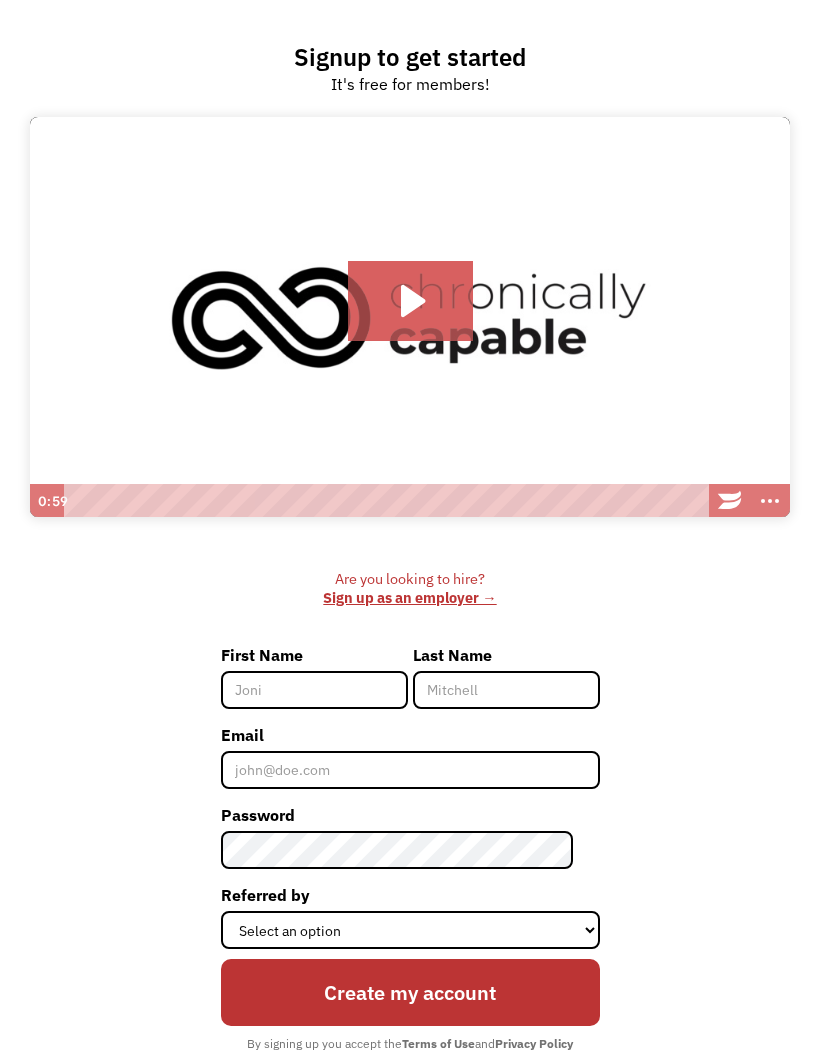 click at bounding box center [410, 318] 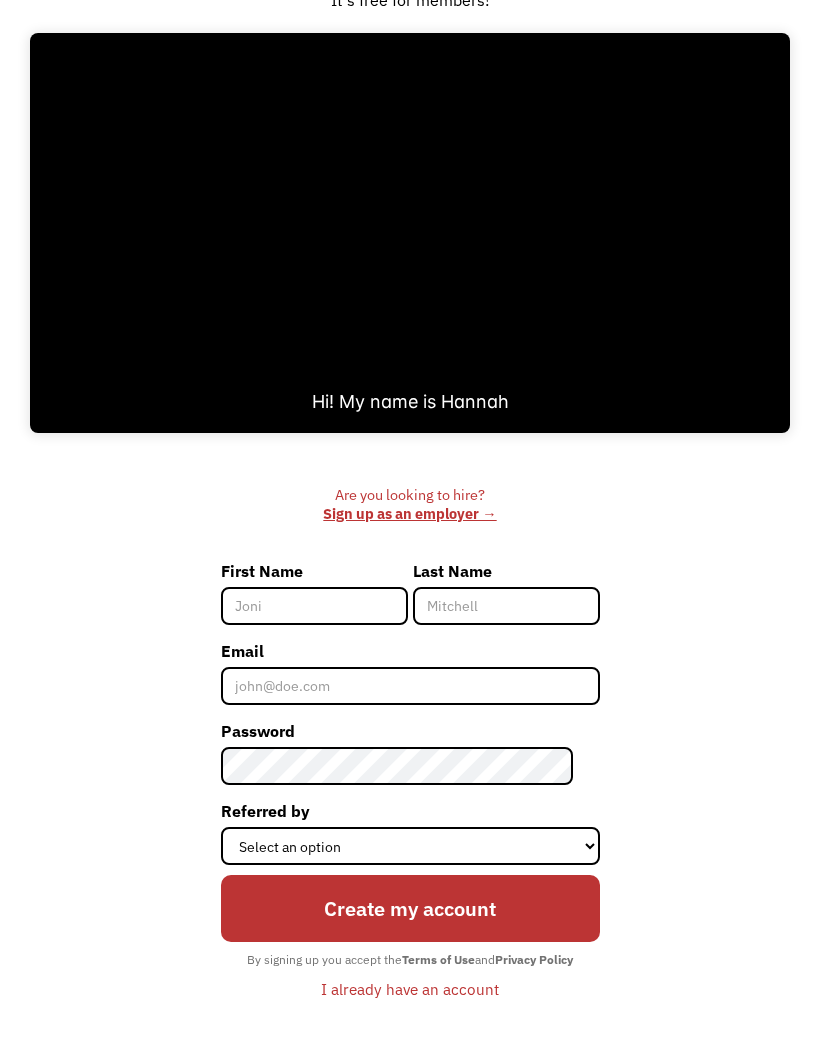 scroll, scrollTop: 232, scrollLeft: 0, axis: vertical 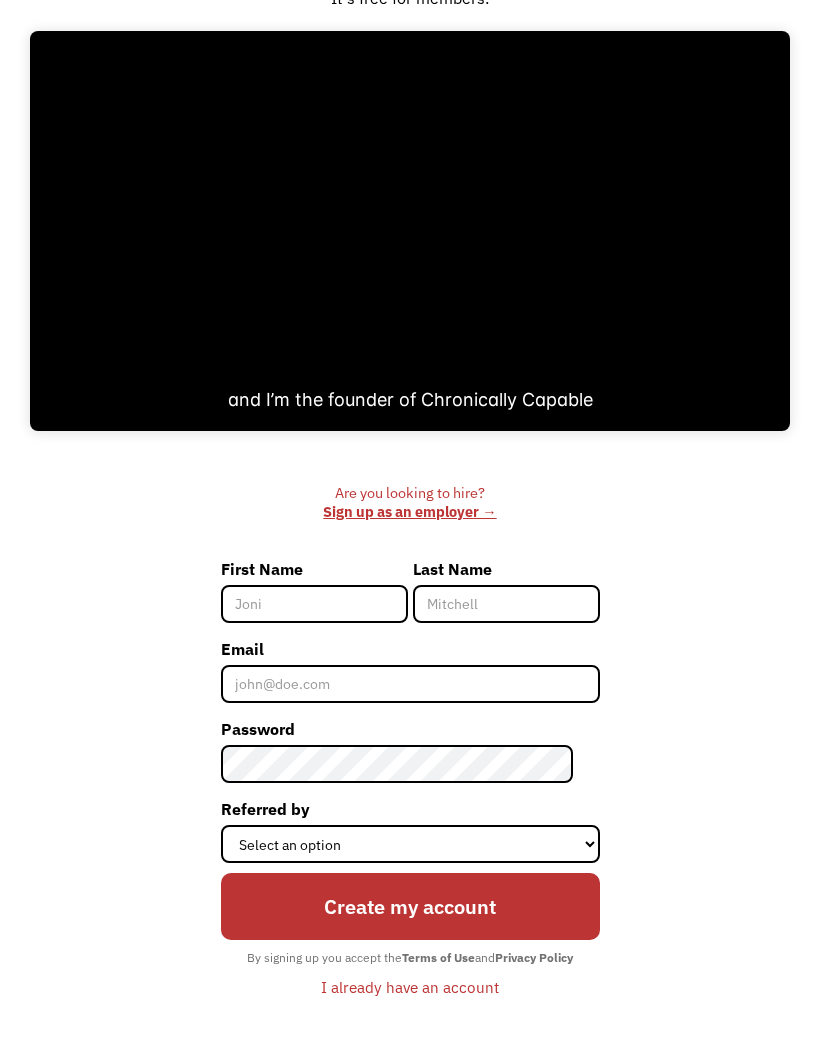 click on "First Name" at bounding box center (314, 604) 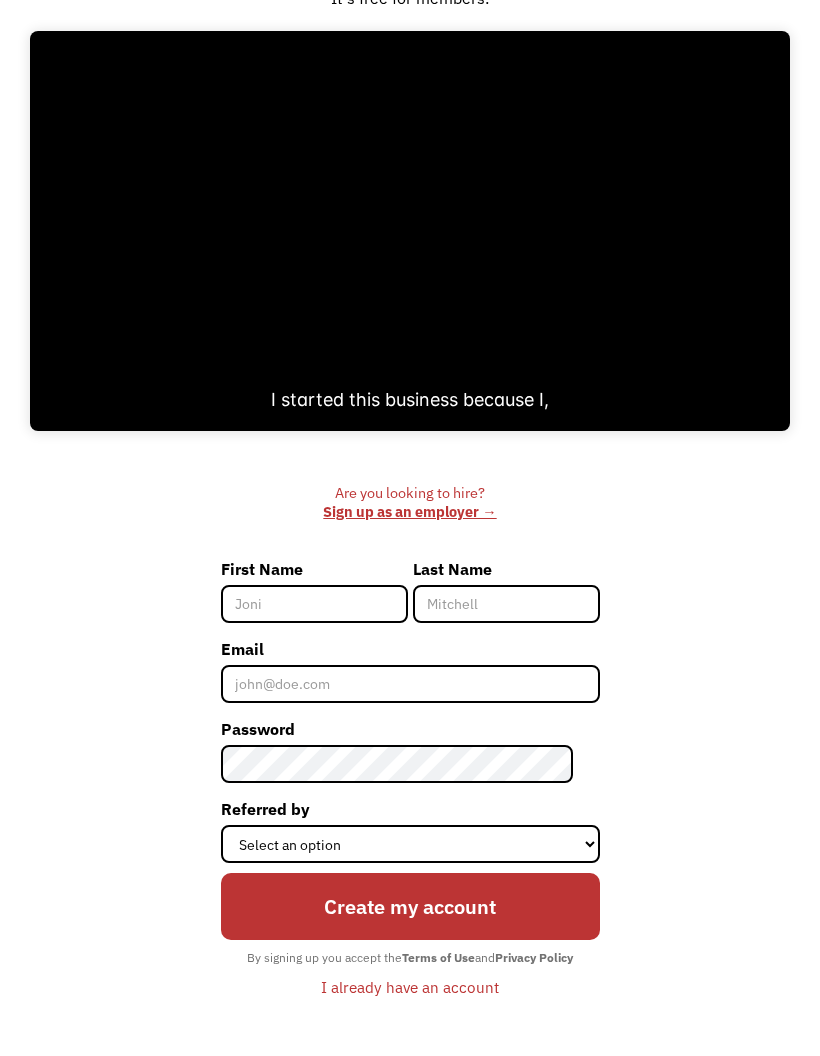 type on "Summer" 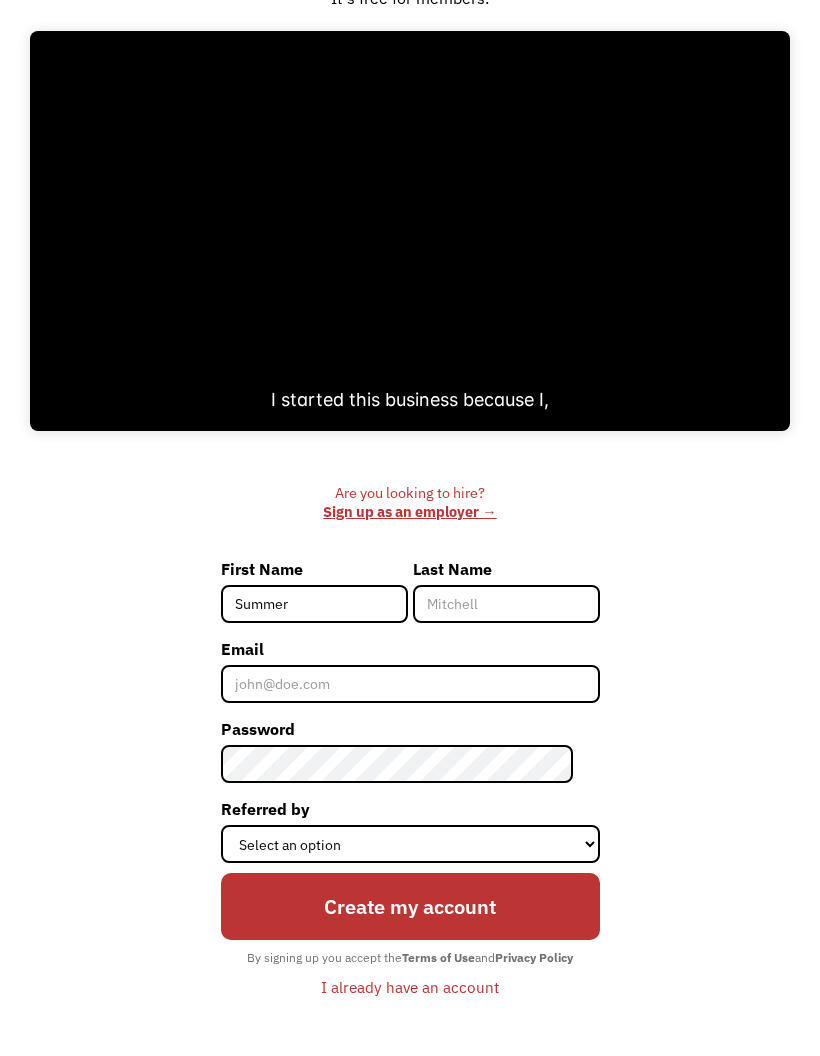 type on "Gonter" 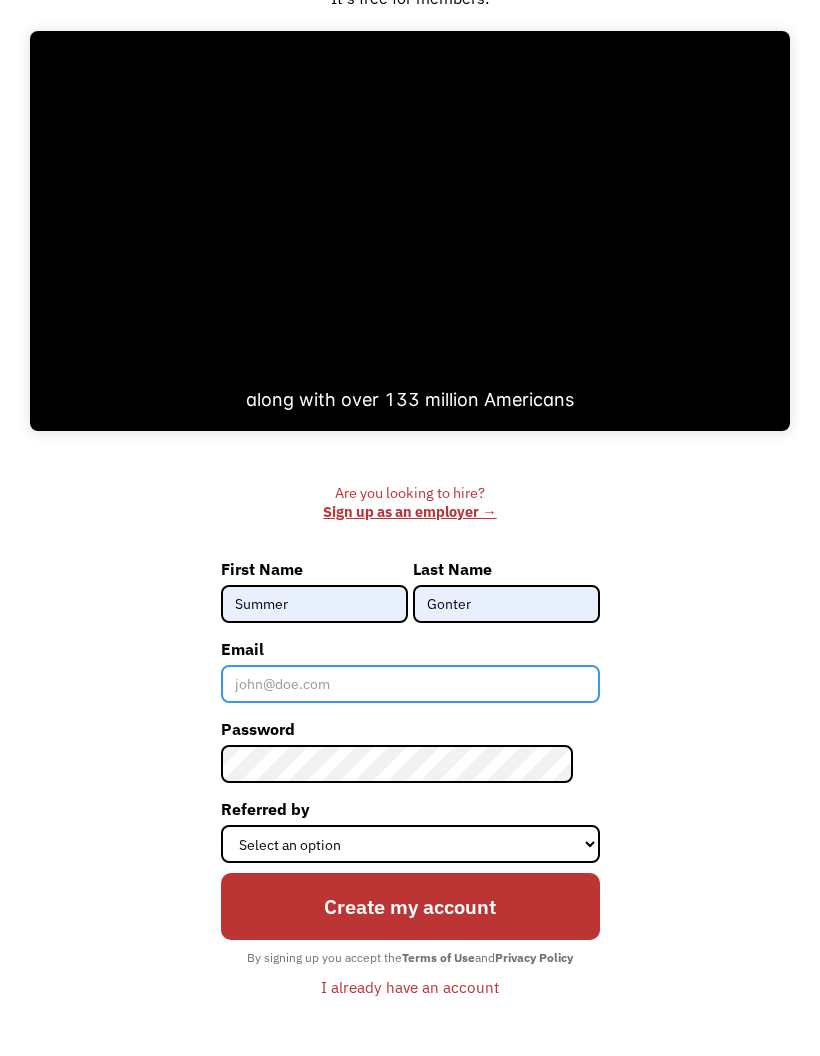 click on "Email" at bounding box center [410, 684] 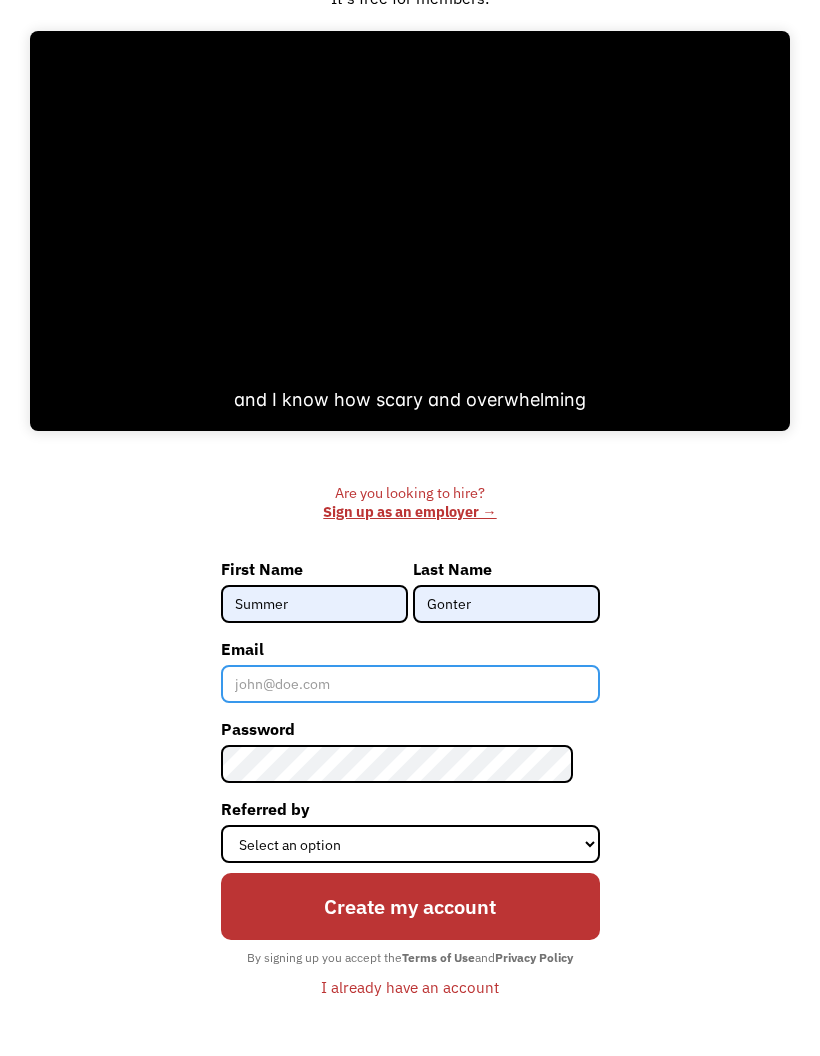 click on "Email" at bounding box center (410, 684) 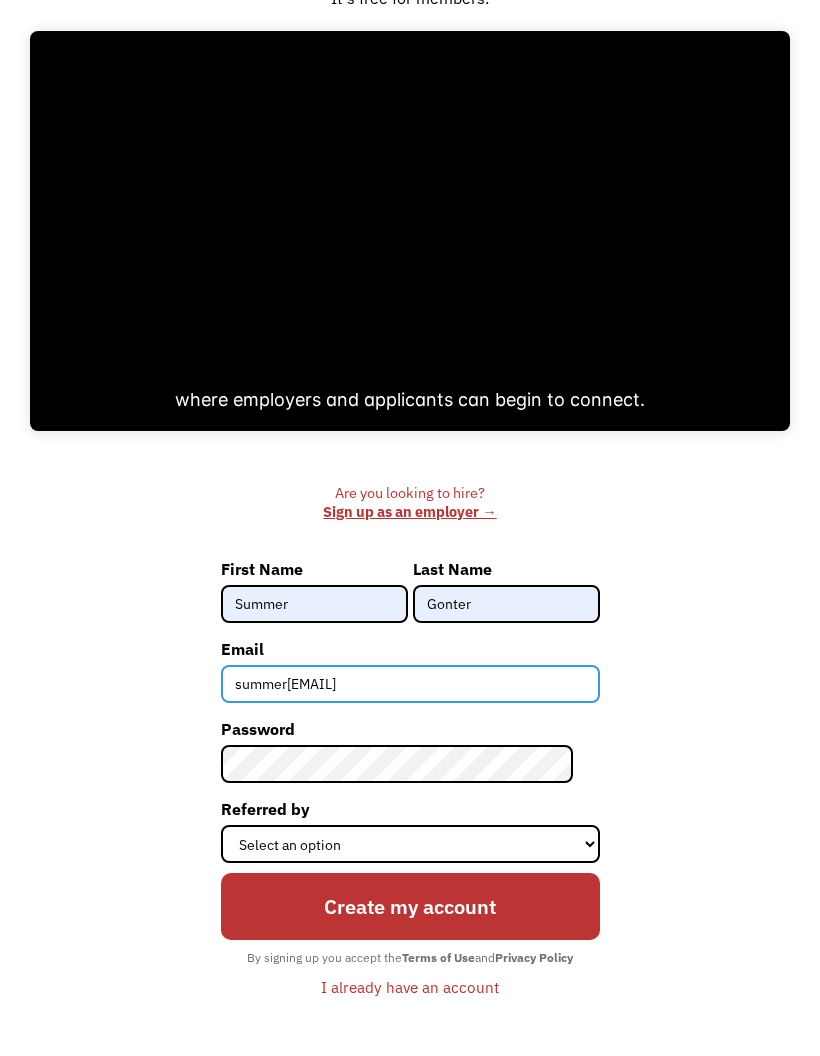 type on "[EMAIL]" 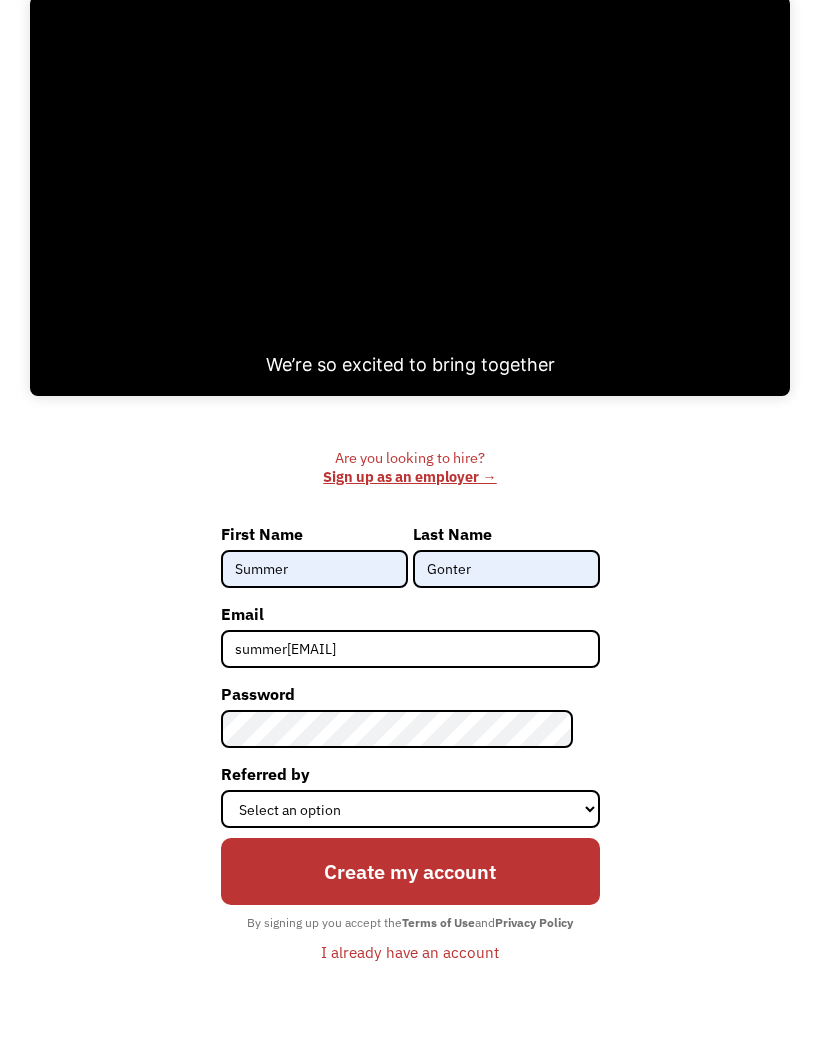 scroll, scrollTop: 267, scrollLeft: 0, axis: vertical 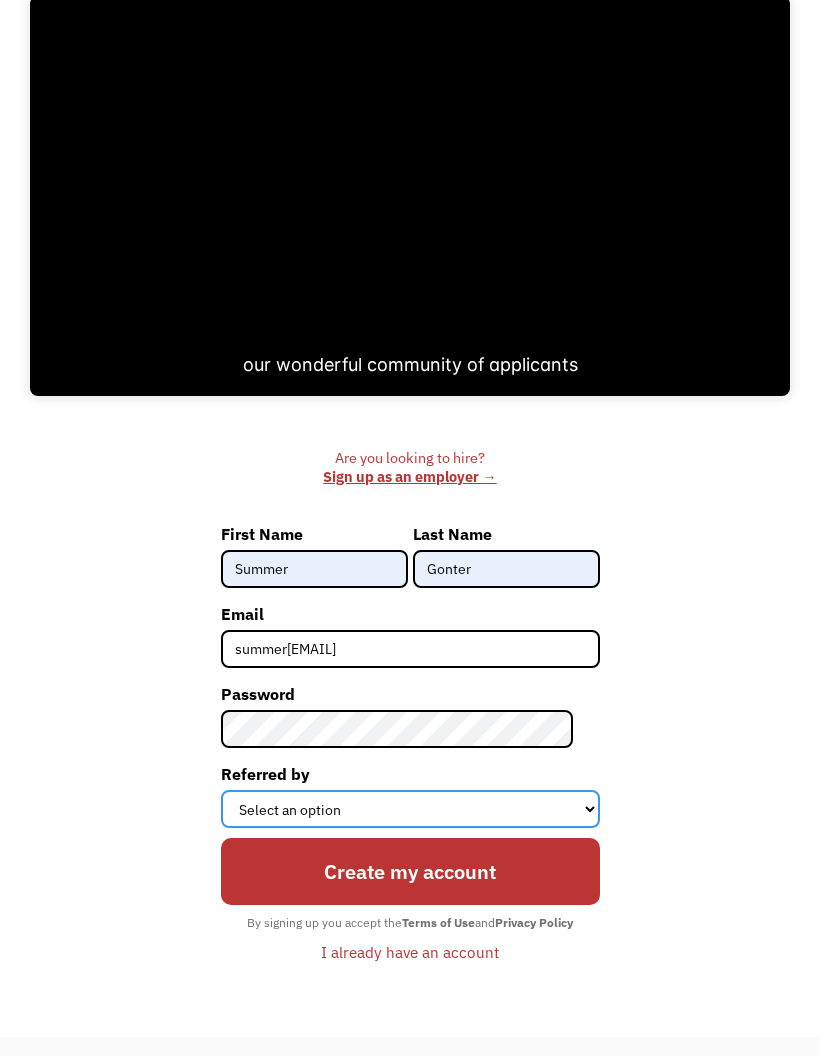 click on "Select an option Instagram Facebook Twitter Search Engine News Article Word of Mouth Employer Other" at bounding box center [410, 809] 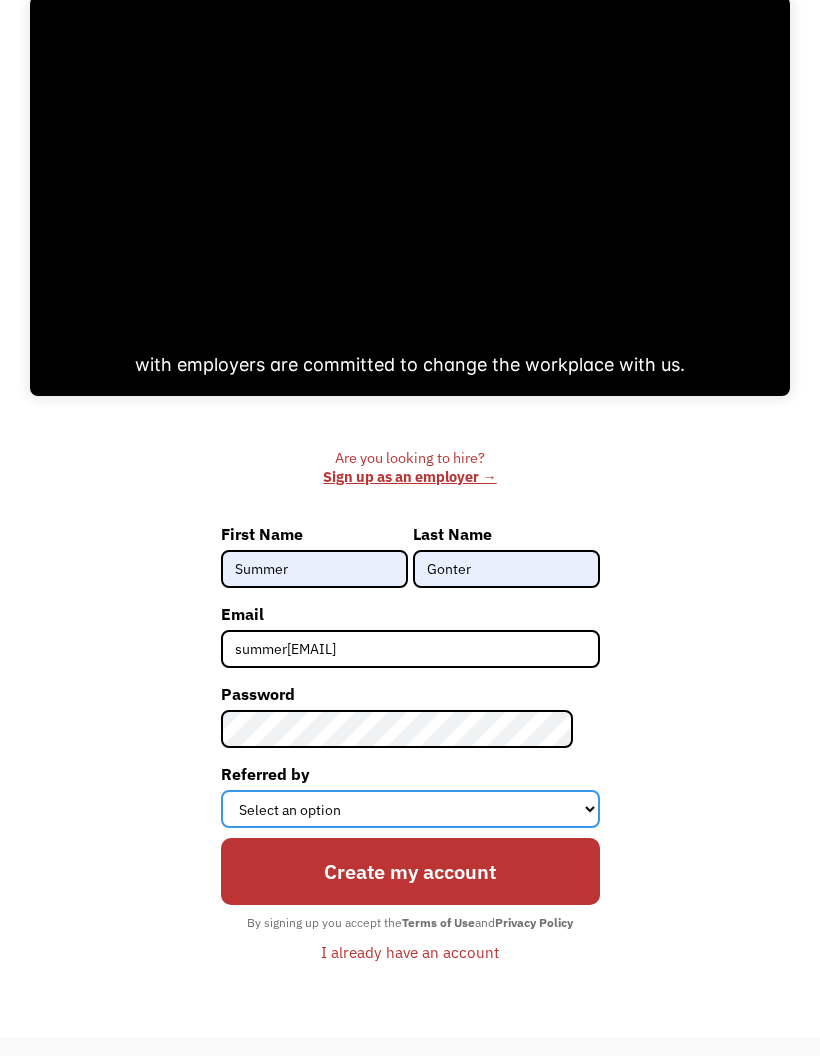 select on "Search Engine" 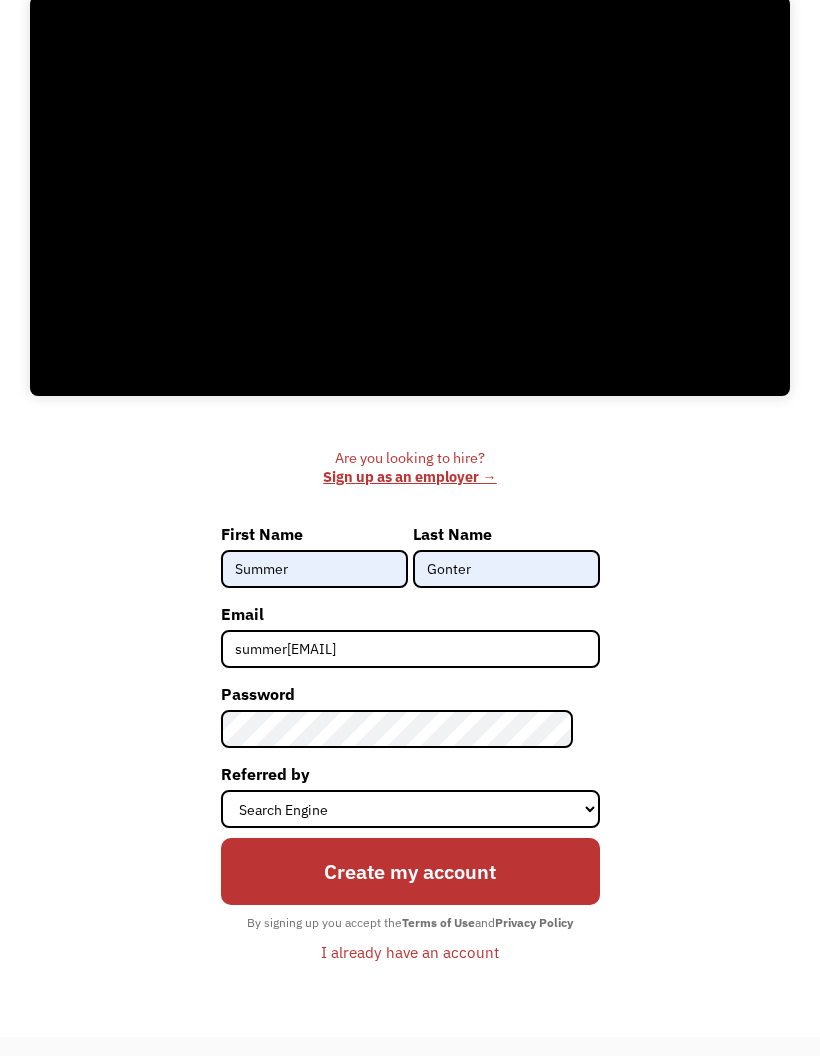 click on "Create my account" at bounding box center [410, 871] 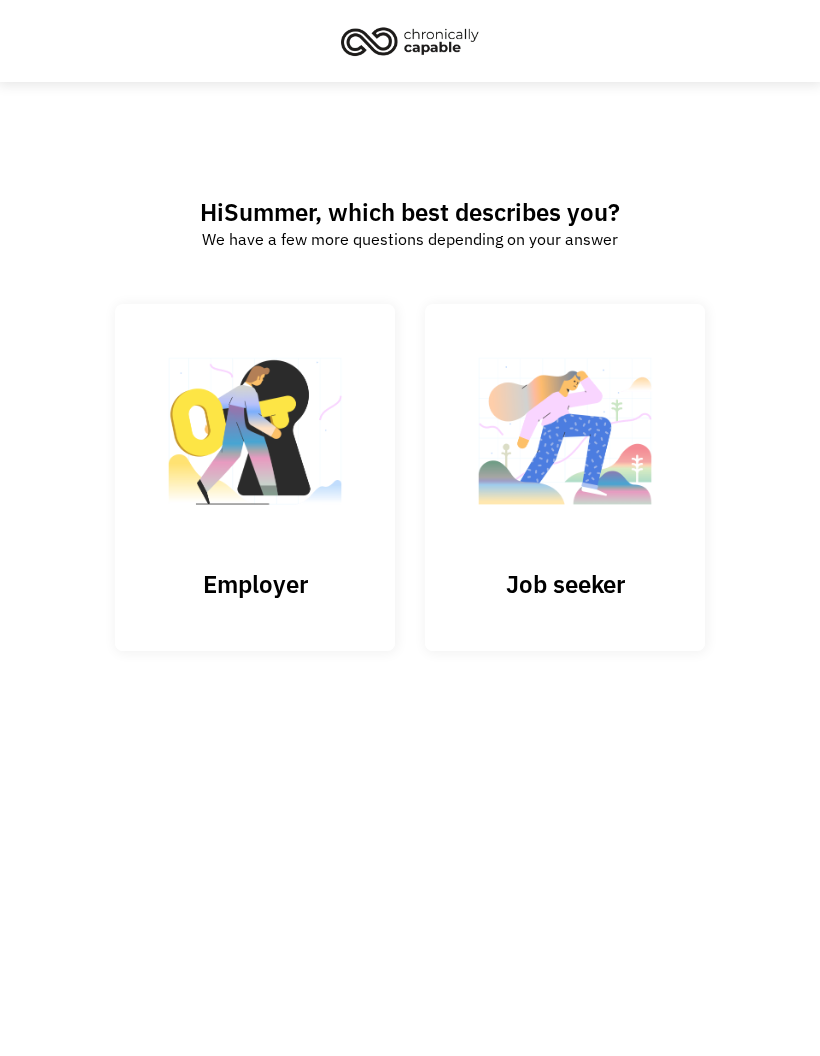 scroll, scrollTop: 0, scrollLeft: 0, axis: both 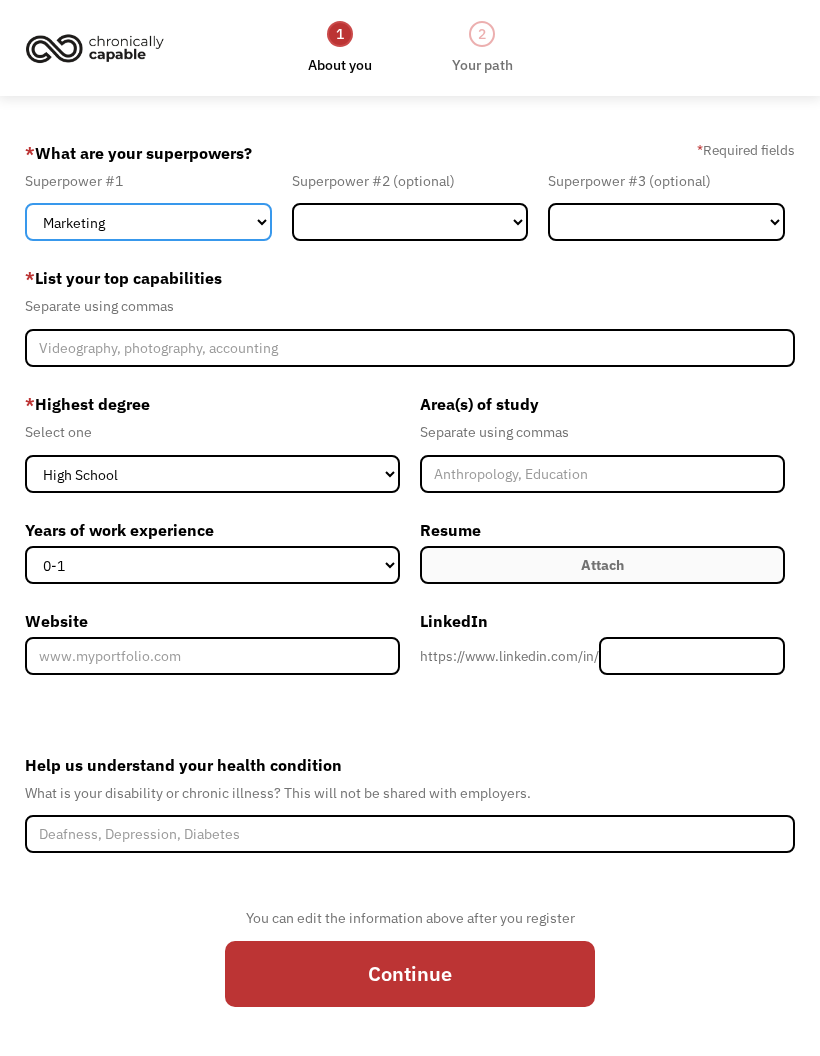 click on "Marketing Human Resources Finance Technology Operations Sales Industrial & Manufacturing Administration Legal Communications & Public Relations Customer Service Design Healthcare Science & Education Engineering & Construction Other" at bounding box center (148, 222) 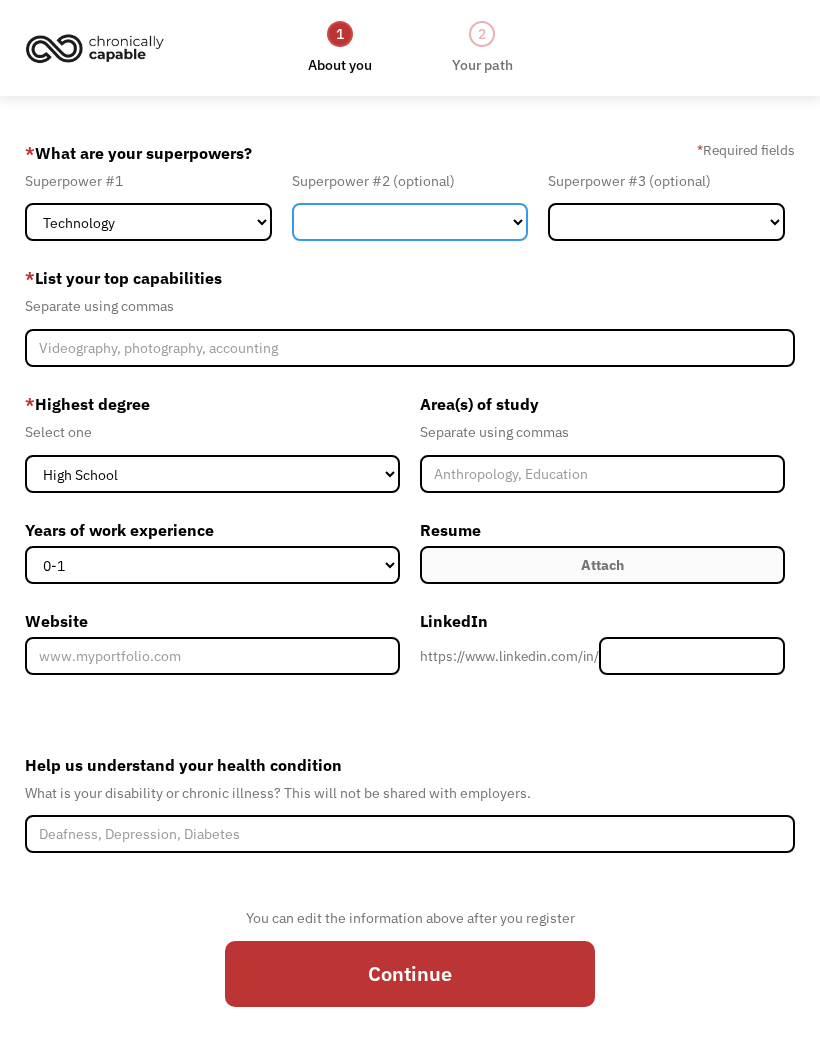 click on "Marketing Human Resources Finance Technology Operations Sales Industrial & Manufacturing Administration Legal Communications & Public Relations Customer Service Design Healthcare Science & Education Engineering & Construction Other" at bounding box center (410, 222) 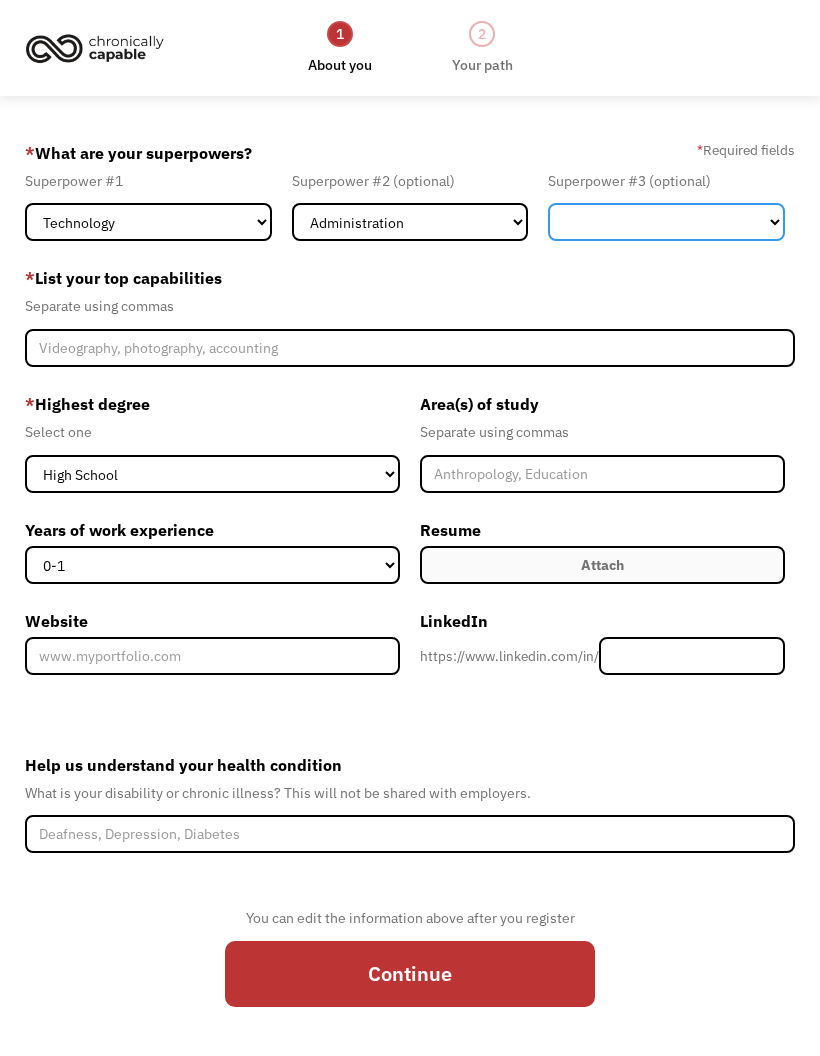 click on "Marketing Human Resources Finance Technology Operations Sales Industrial & Manufacturing Administration Legal Communications & Public Relations Customer Service Design Healthcare Science & Education Engineering & Construction Other" at bounding box center (666, 222) 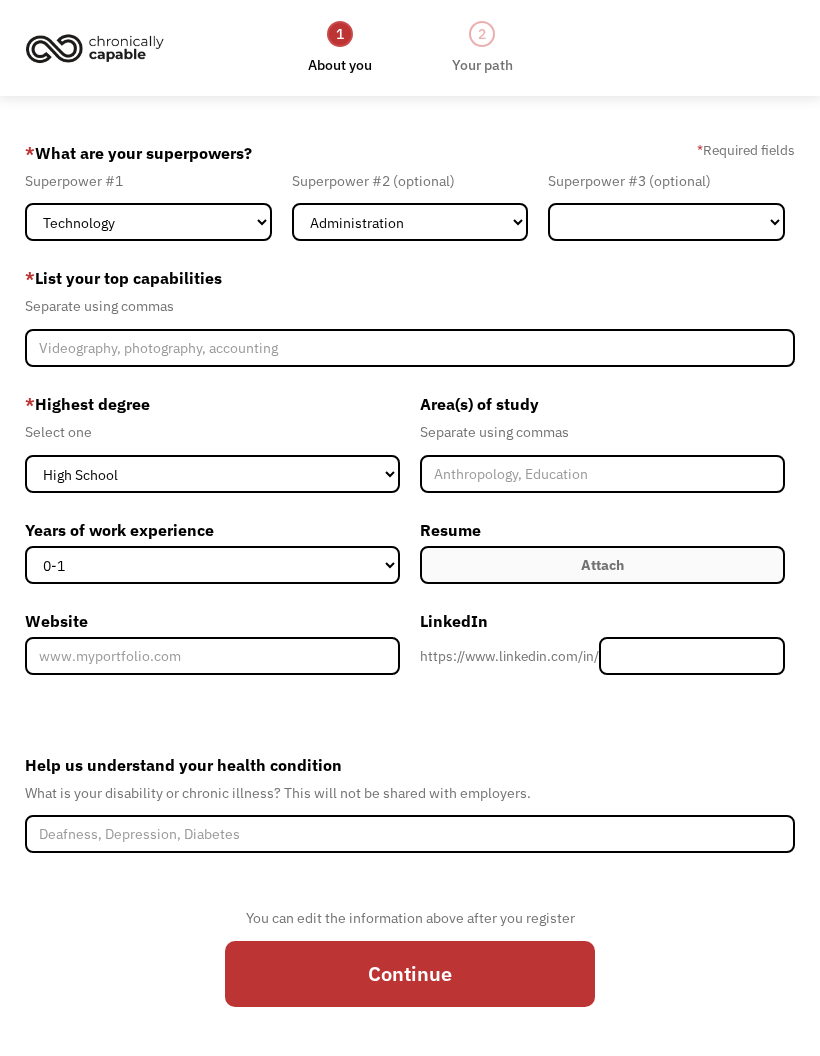 click on "Marketing Human Resources Finance Technology Operations Sales Industrial & Manufacturing Administration Legal Communications & Public Relations Customer Service Design Healthcare Science & Education Engineering & Construction Other" at bounding box center [410, 222] 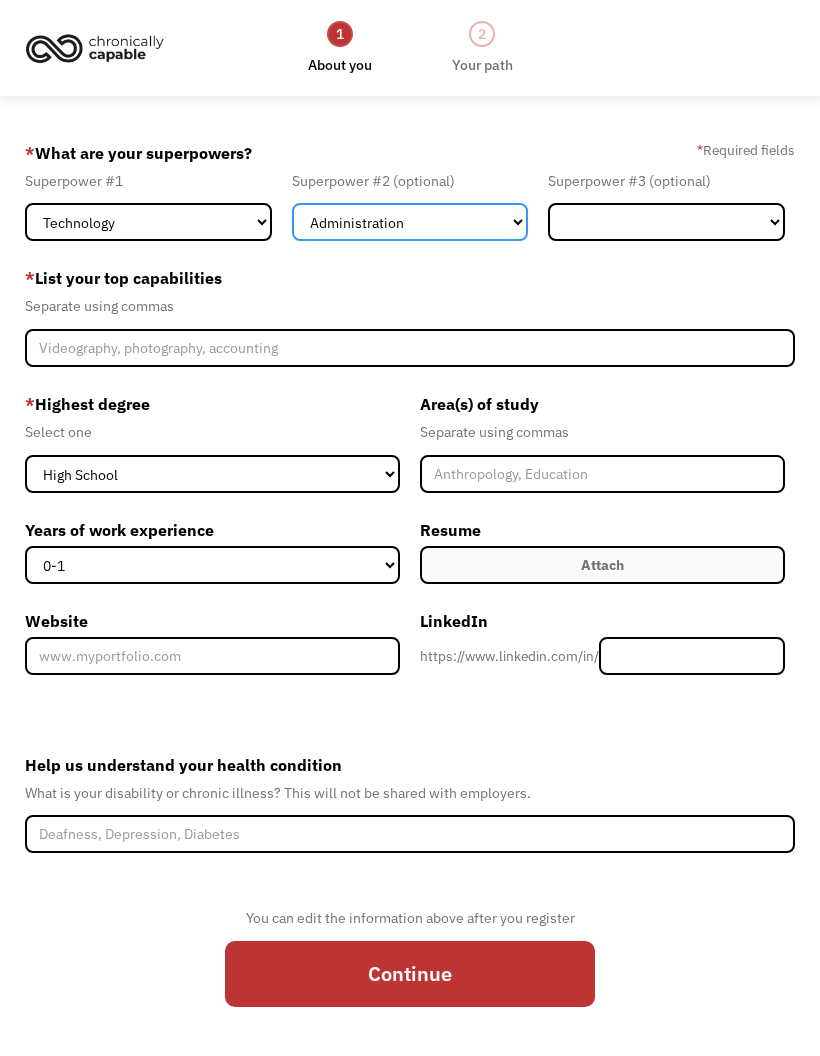 select on "Design" 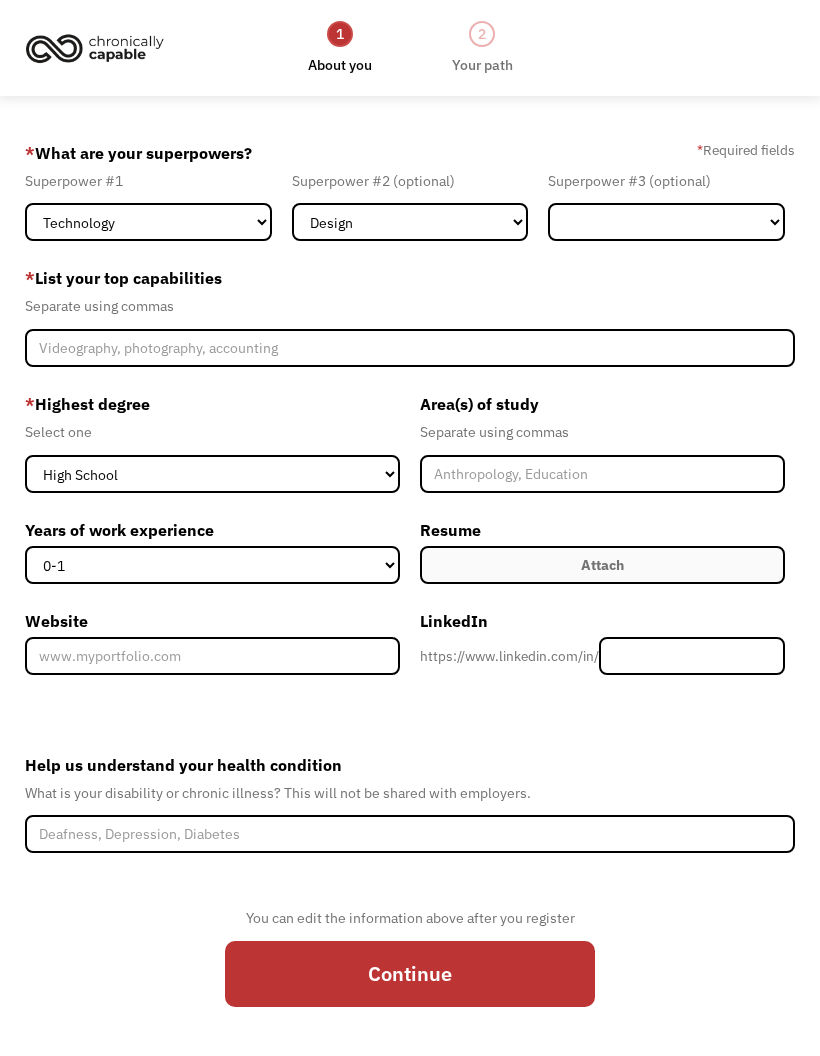 click on "Marketing Human Resources Finance Technology Operations Sales Industrial & Manufacturing Administration Legal Communications & Public Relations Customer Service Design Healthcare Science & Education Engineering & Construction Other" at bounding box center [666, 222] 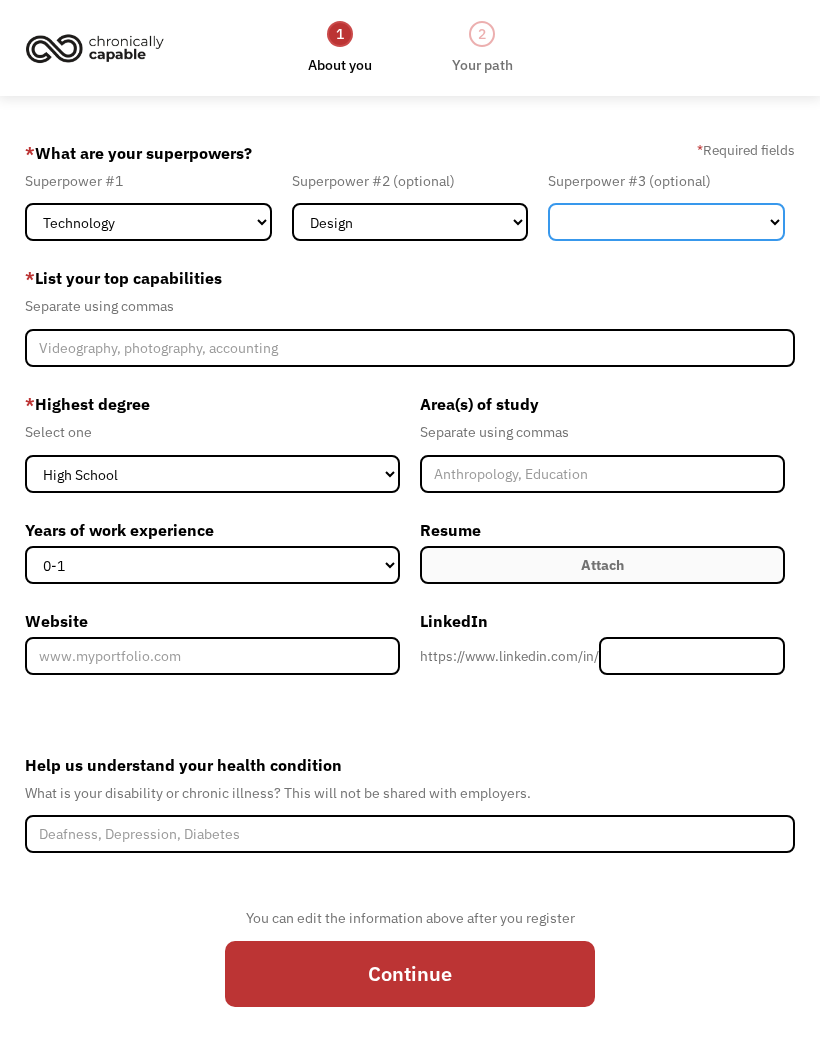 select on "Administration" 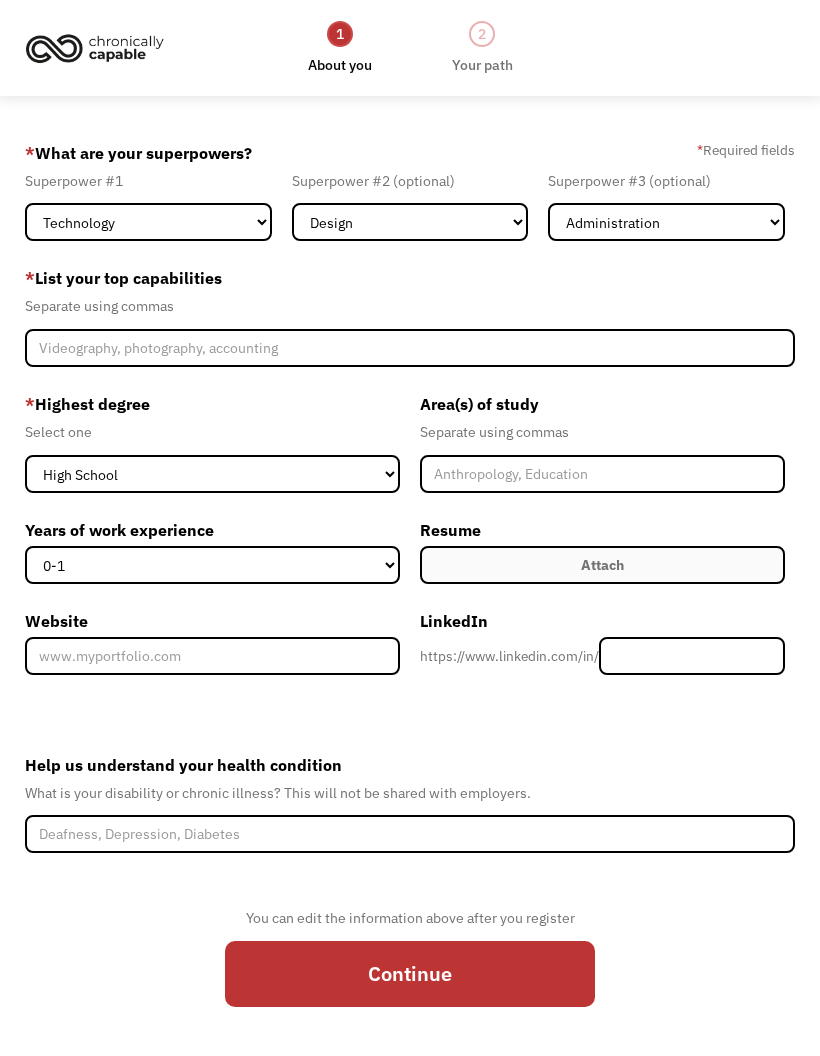 click on "High School Associates Bachelors Master's PhD" at bounding box center (212, 474) 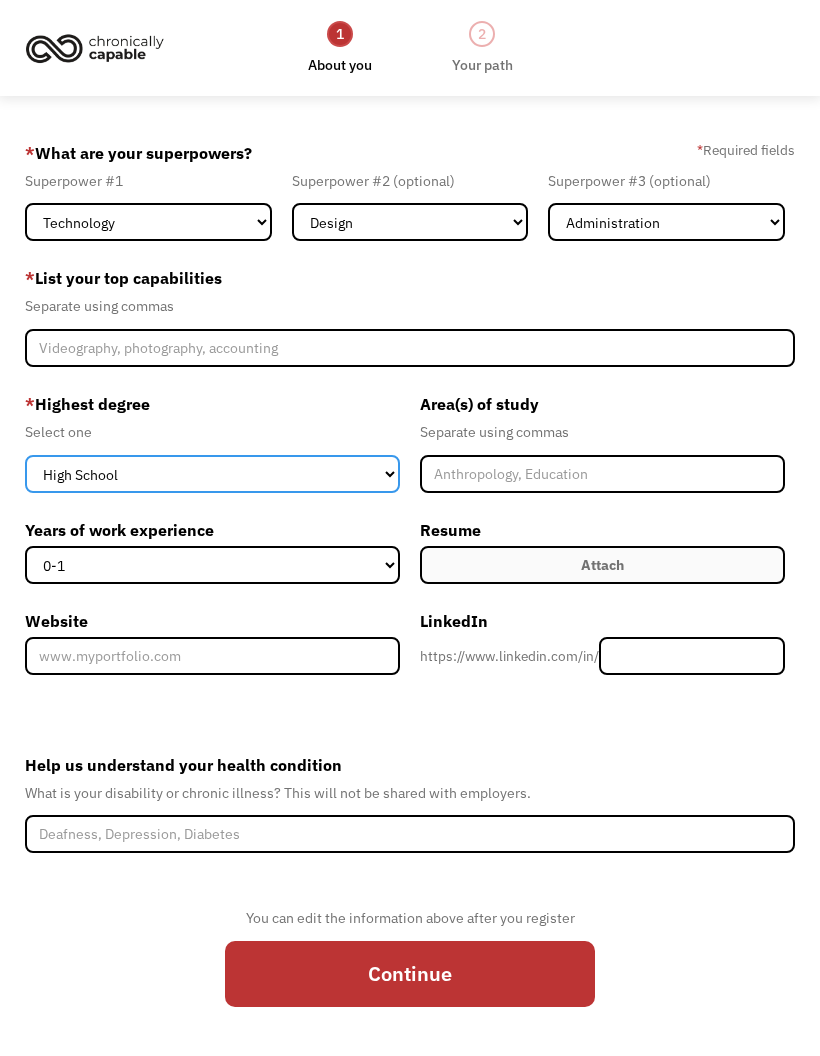select on "masters" 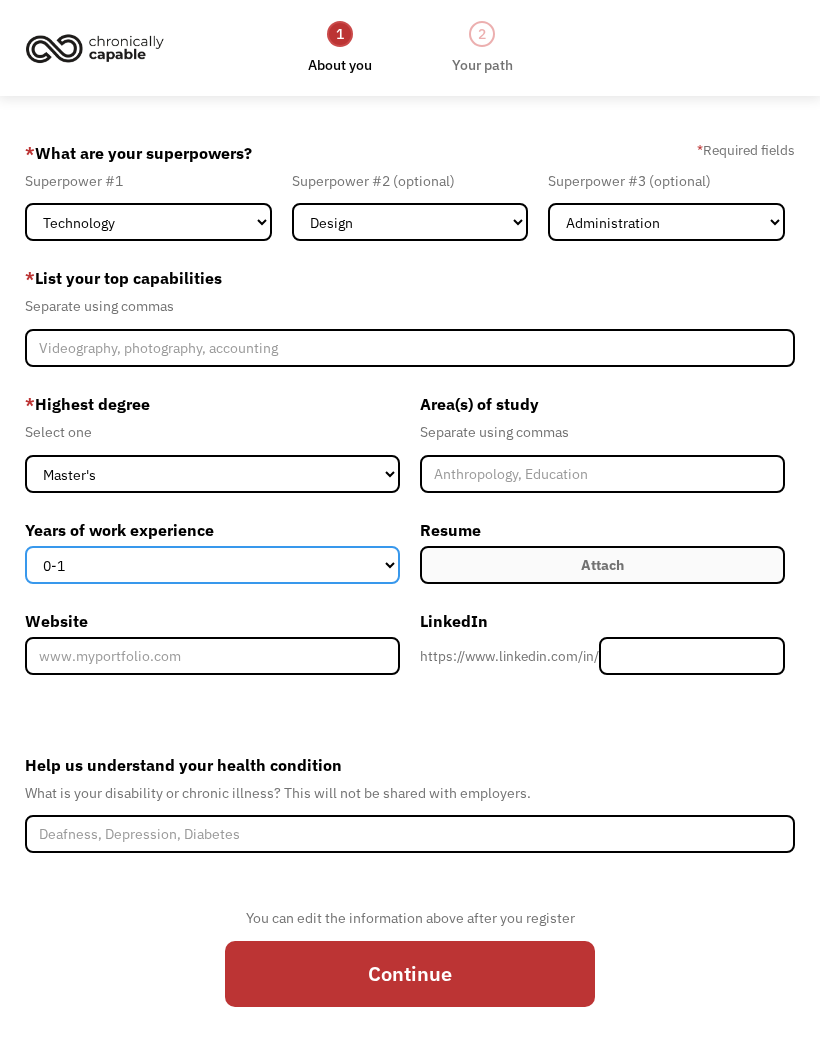 click on "0-1 2-4 5-10 11-15 15+" at bounding box center [212, 565] 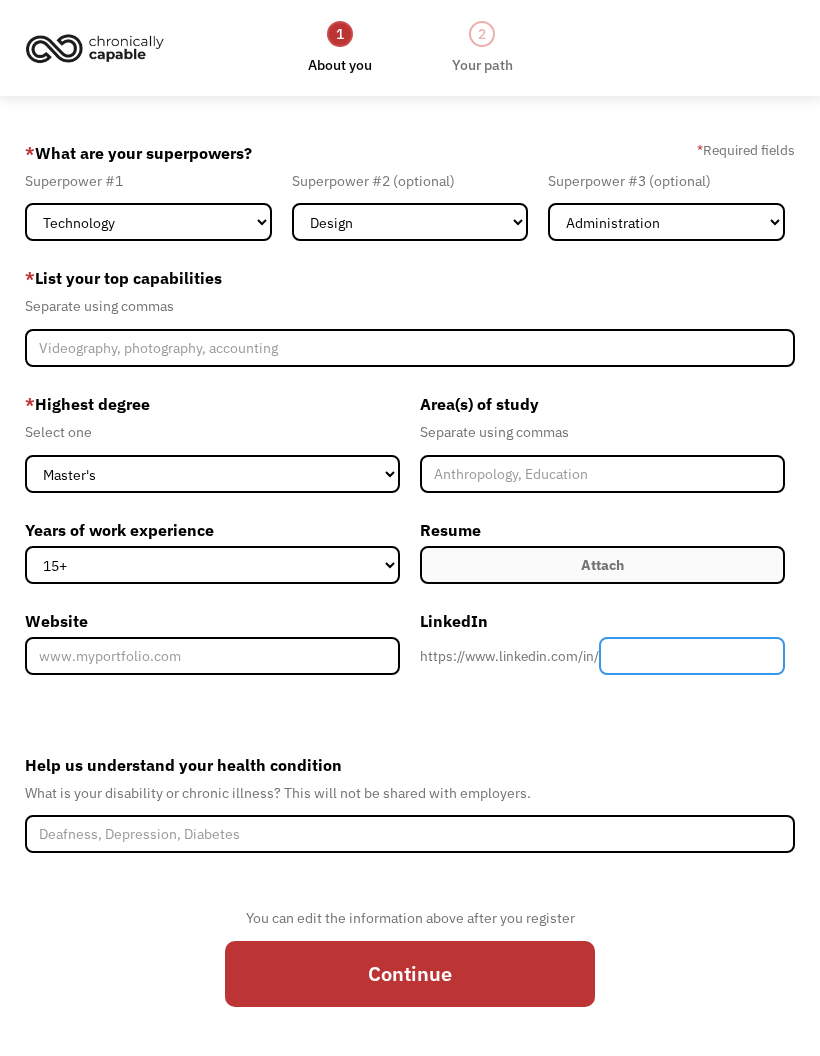 click at bounding box center [692, 656] 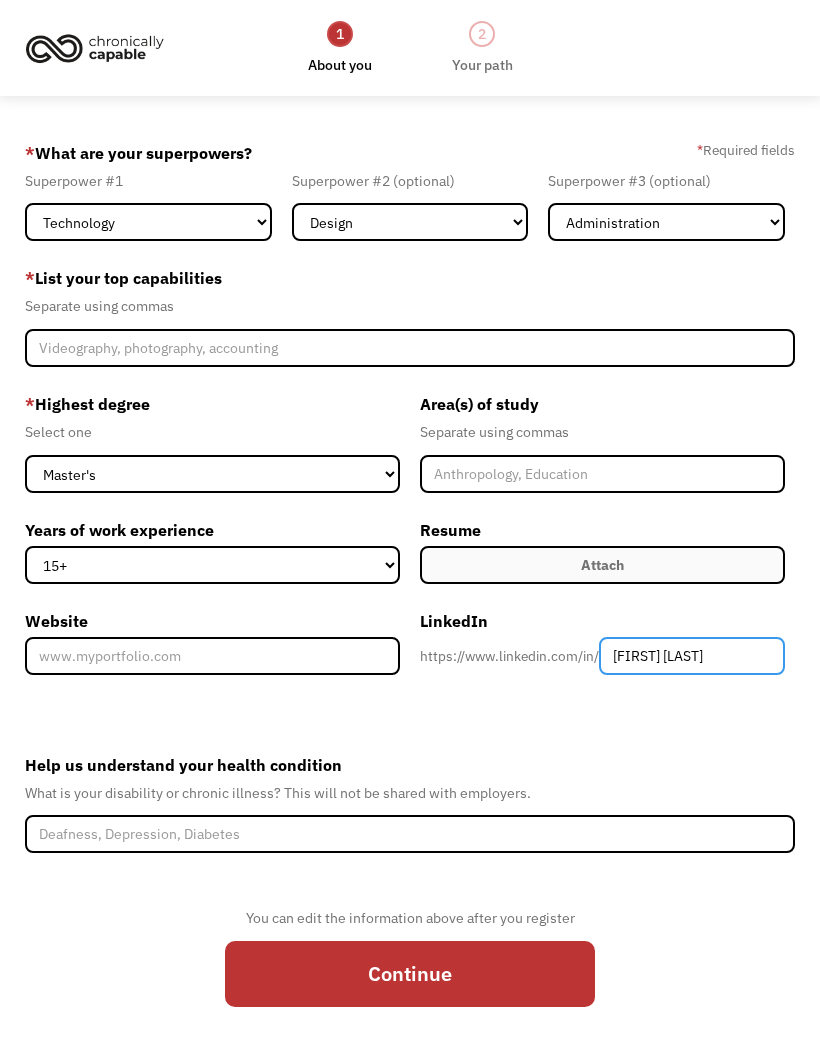 click on "Summer Gonter" at bounding box center (692, 656) 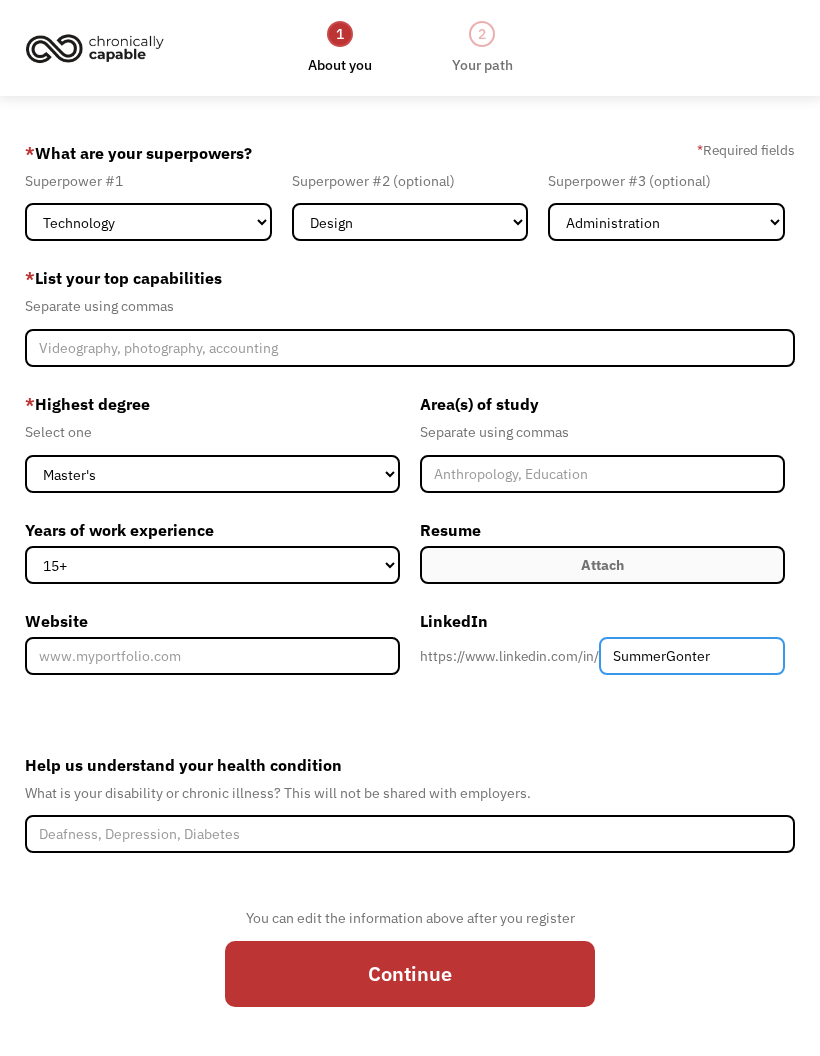 type on "SummerGonter" 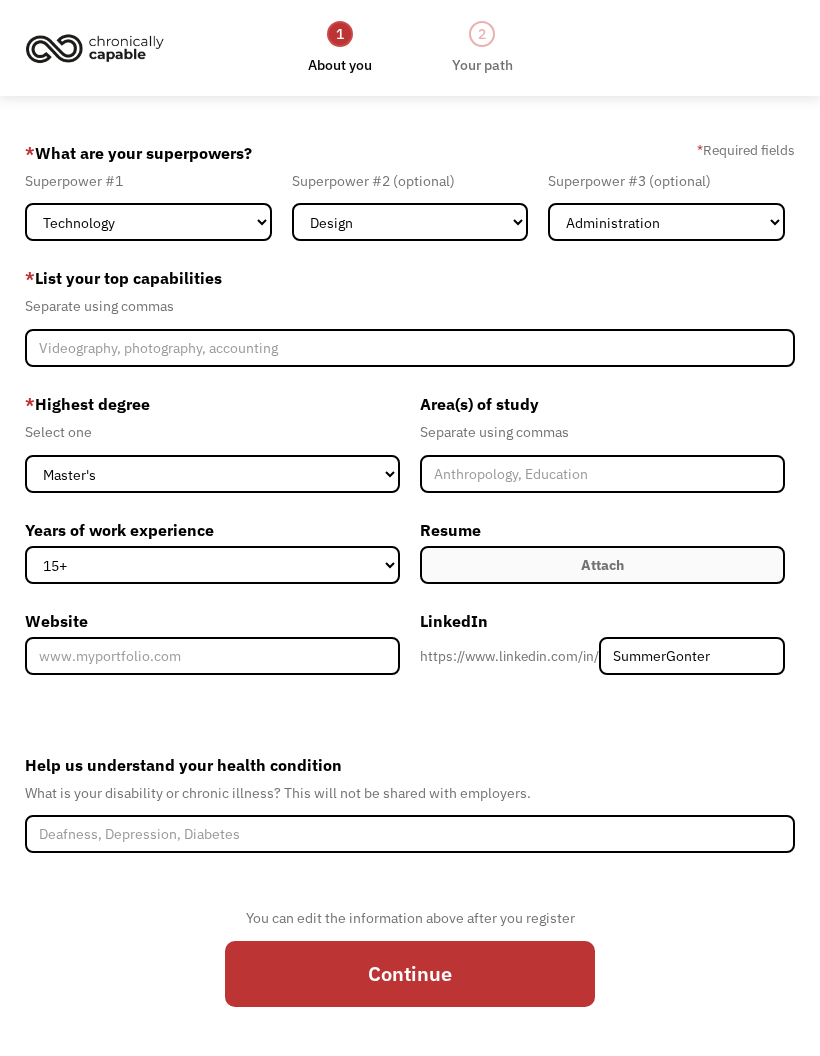 click on "Help us understand your health condition" at bounding box center (410, 765) 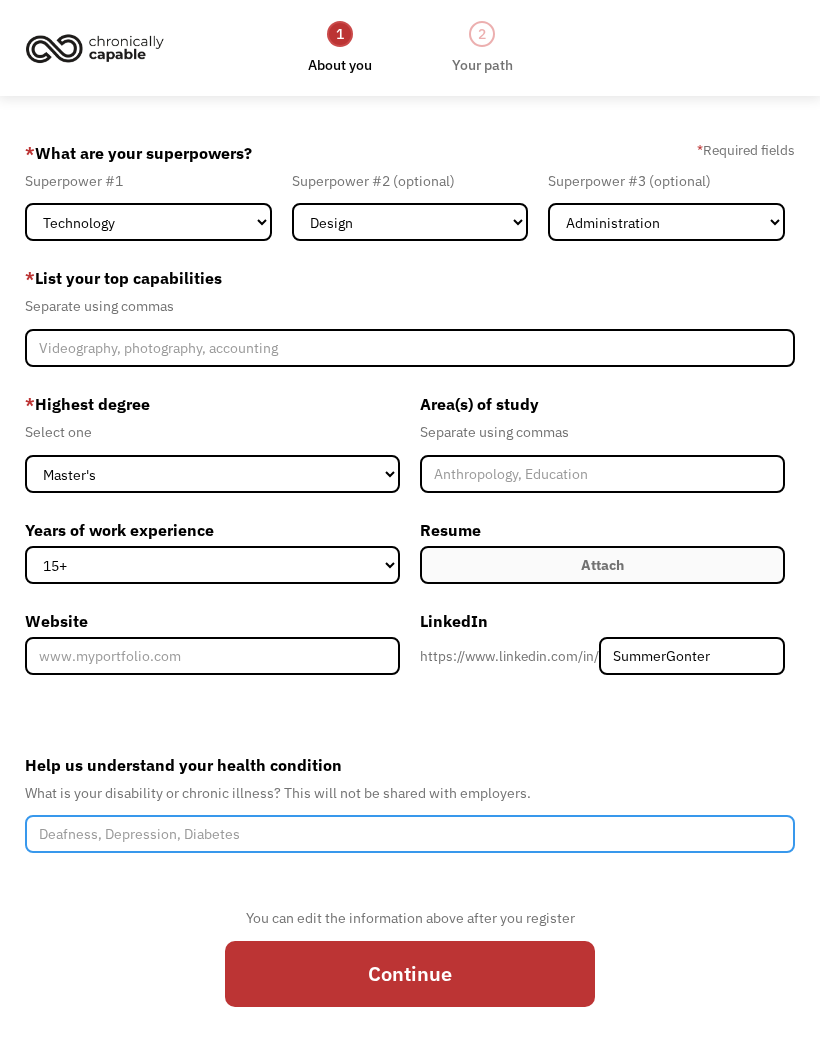 click on "Help us understand your health condition" at bounding box center (410, 834) 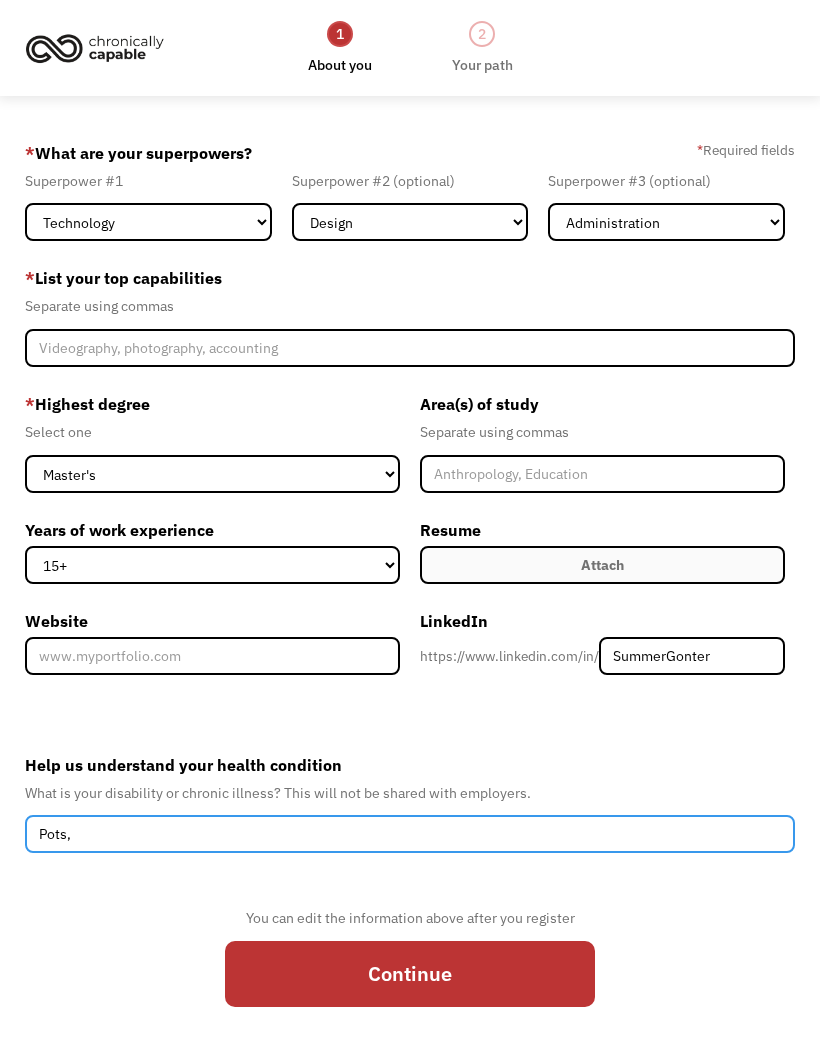 type on "Pots" 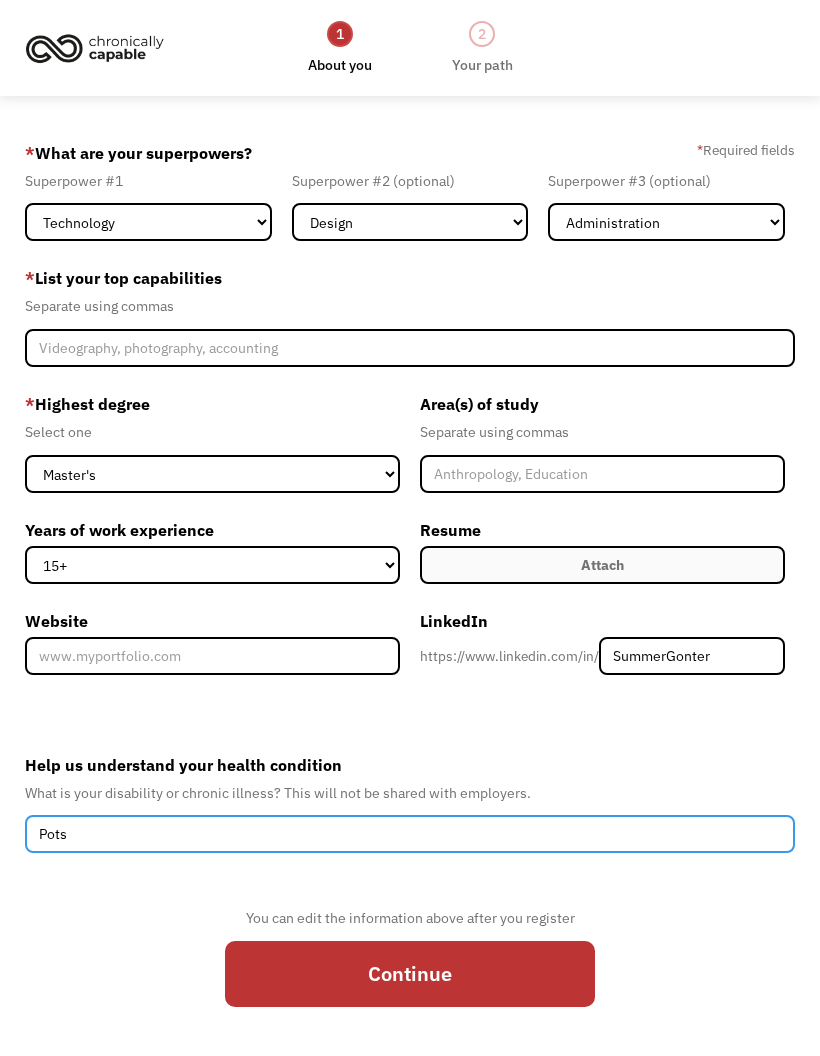 click on "Pots" at bounding box center [410, 834] 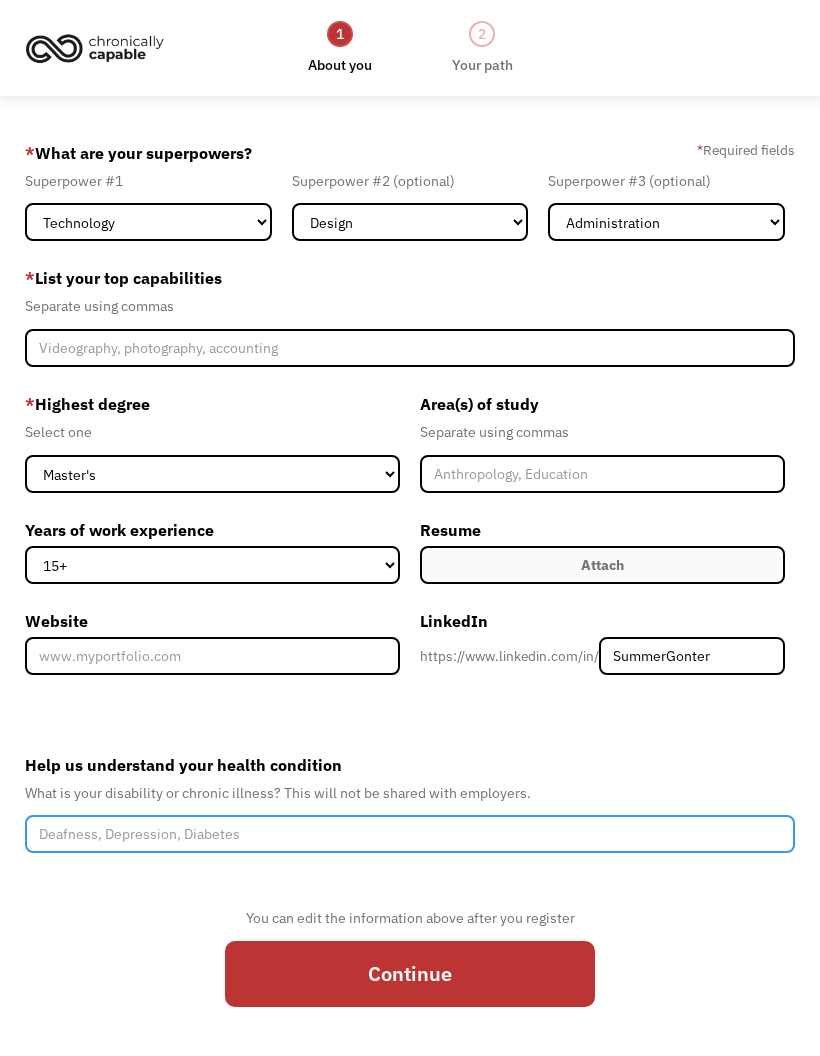 click on "Help us understand your health condition" at bounding box center (410, 834) 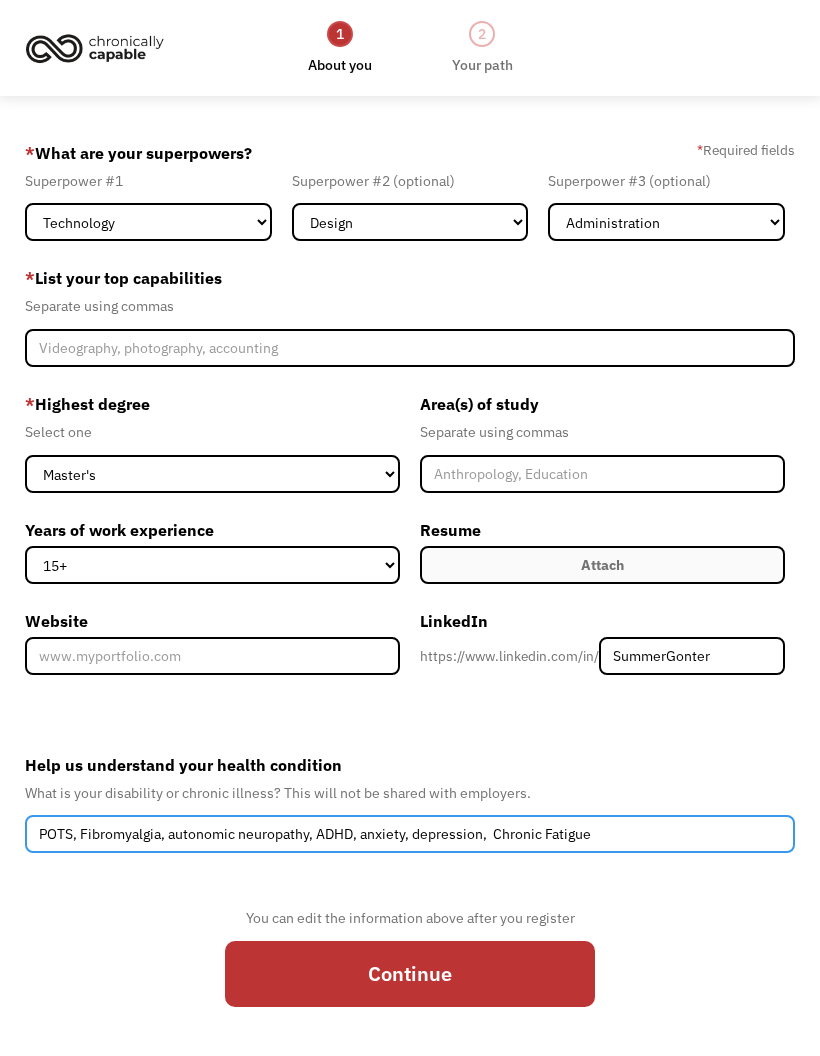 type on "POTS, Fibromyalgia, autonomic neuropathy, ADHD, anxiety, depression,  Chronic Fatigue" 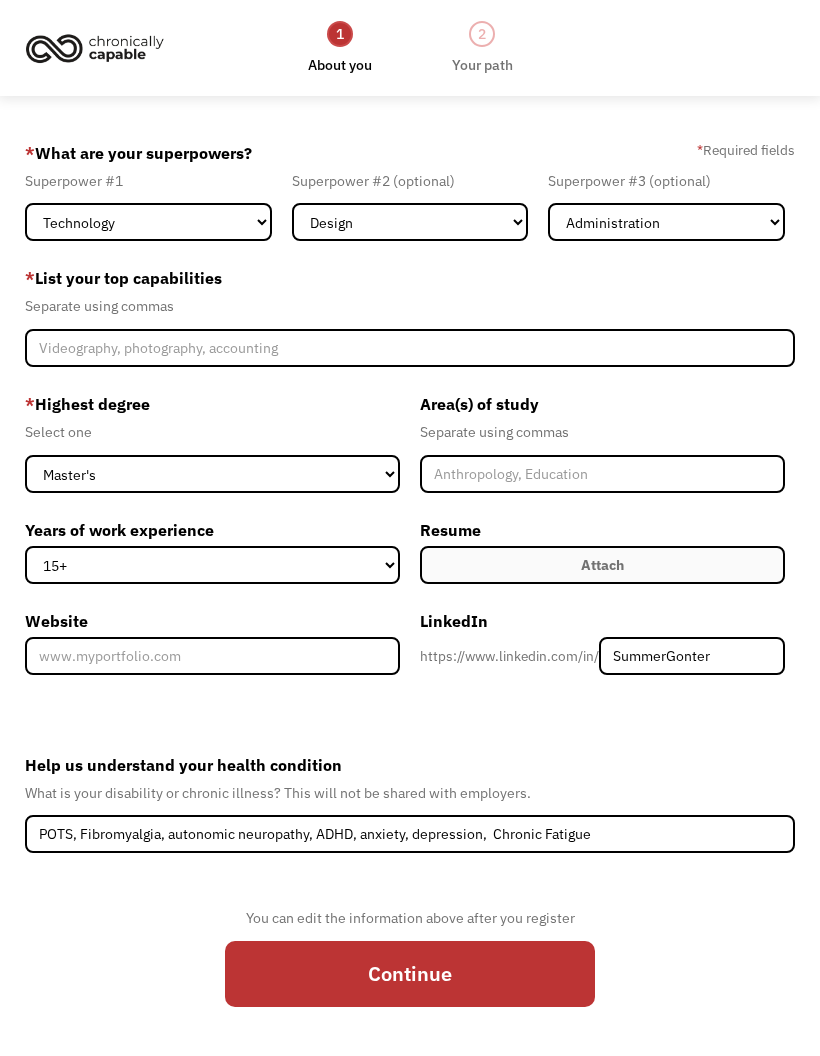 click at bounding box center (410, 348) 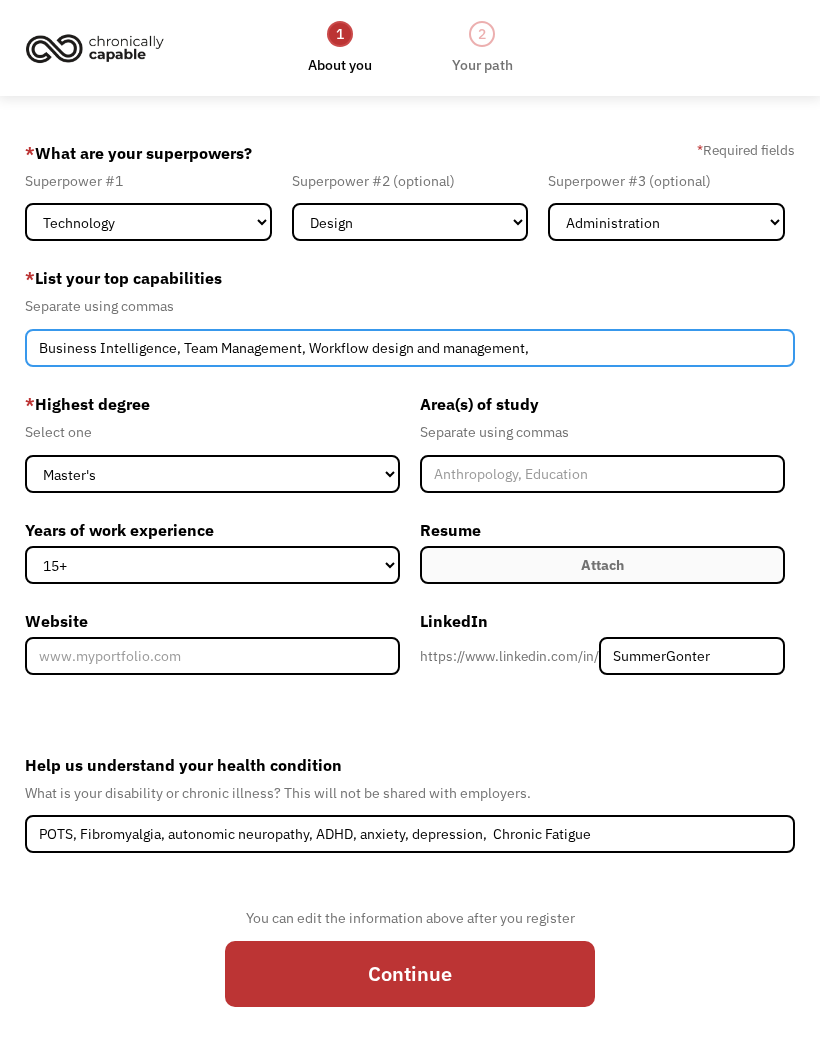 click on "Business Intelligence, Team Management, Workflow design and management," at bounding box center (410, 348) 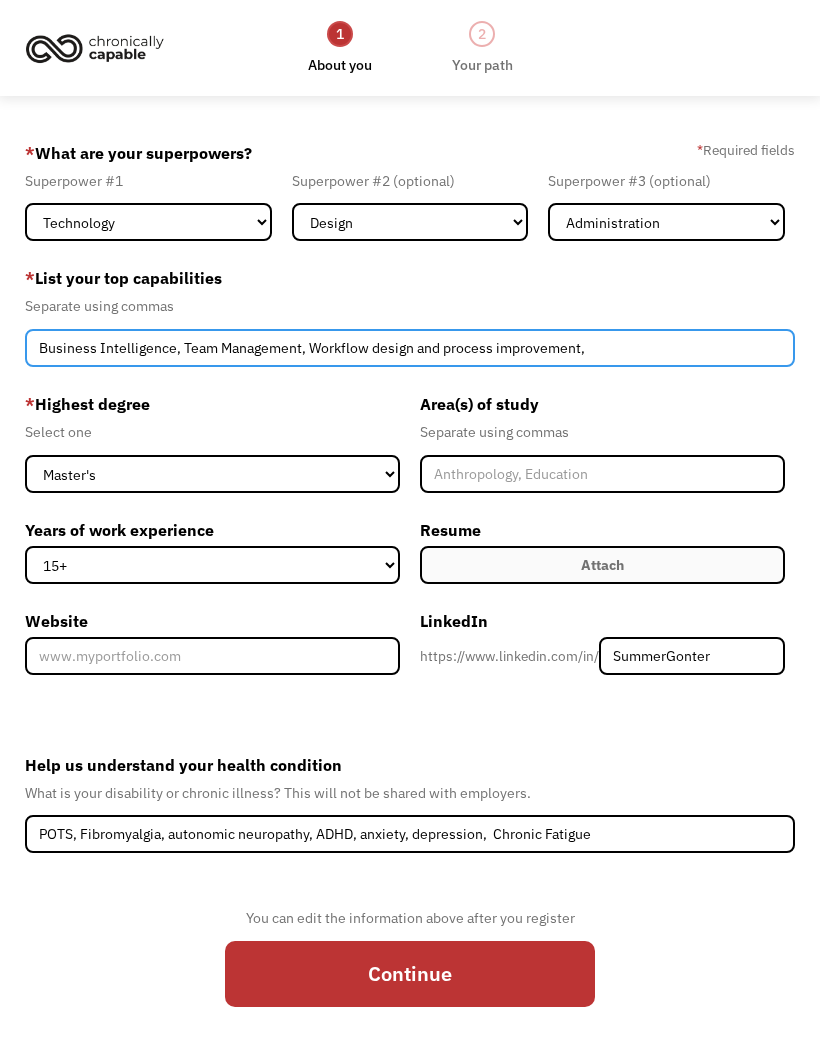 click on "Business Intelligence, Team Management, Workflow design and process improvement," at bounding box center [410, 348] 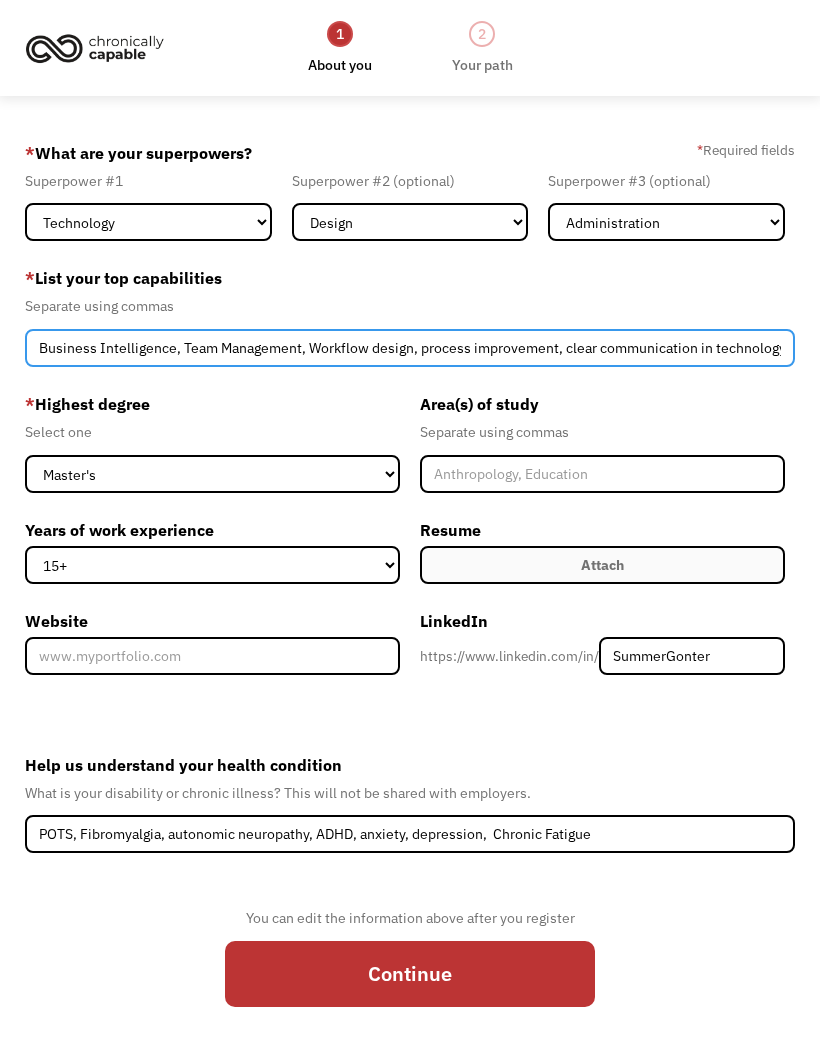 type on "Business Intelligence, Team Management, Workflow design, process improvement, clear communication in technology, business mindset" 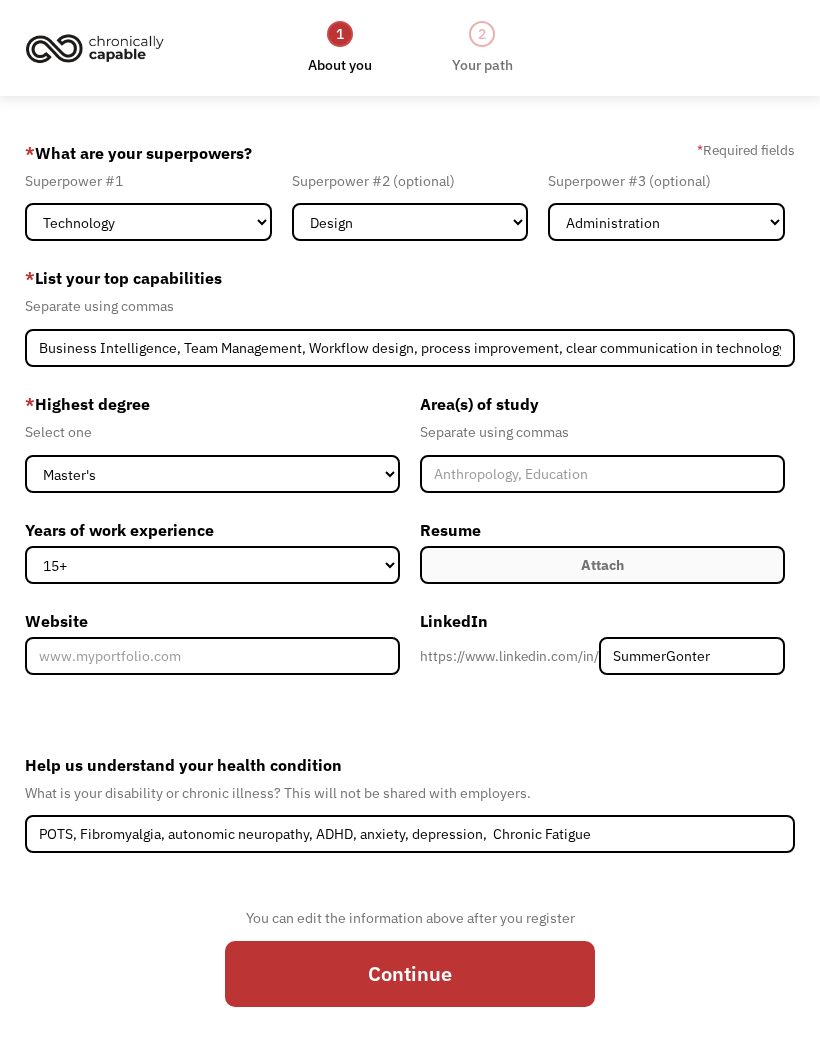 click on "Area(s) of study" at bounding box center [602, 404] 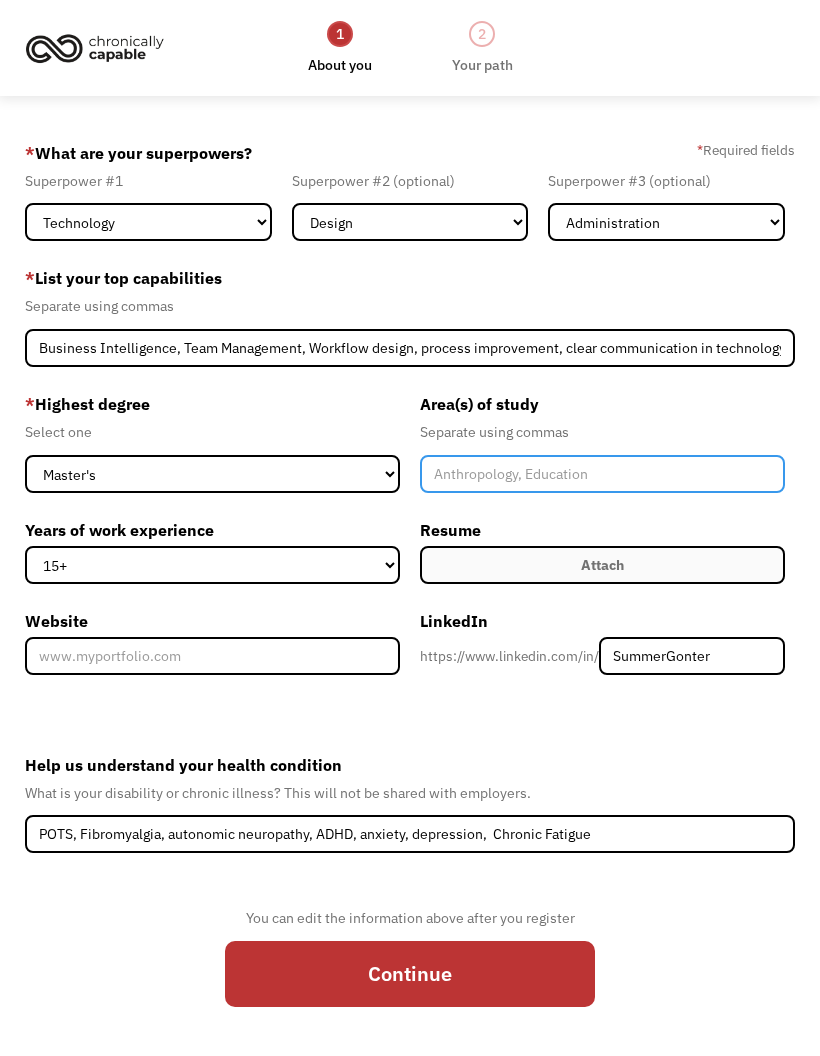 click at bounding box center (602, 474) 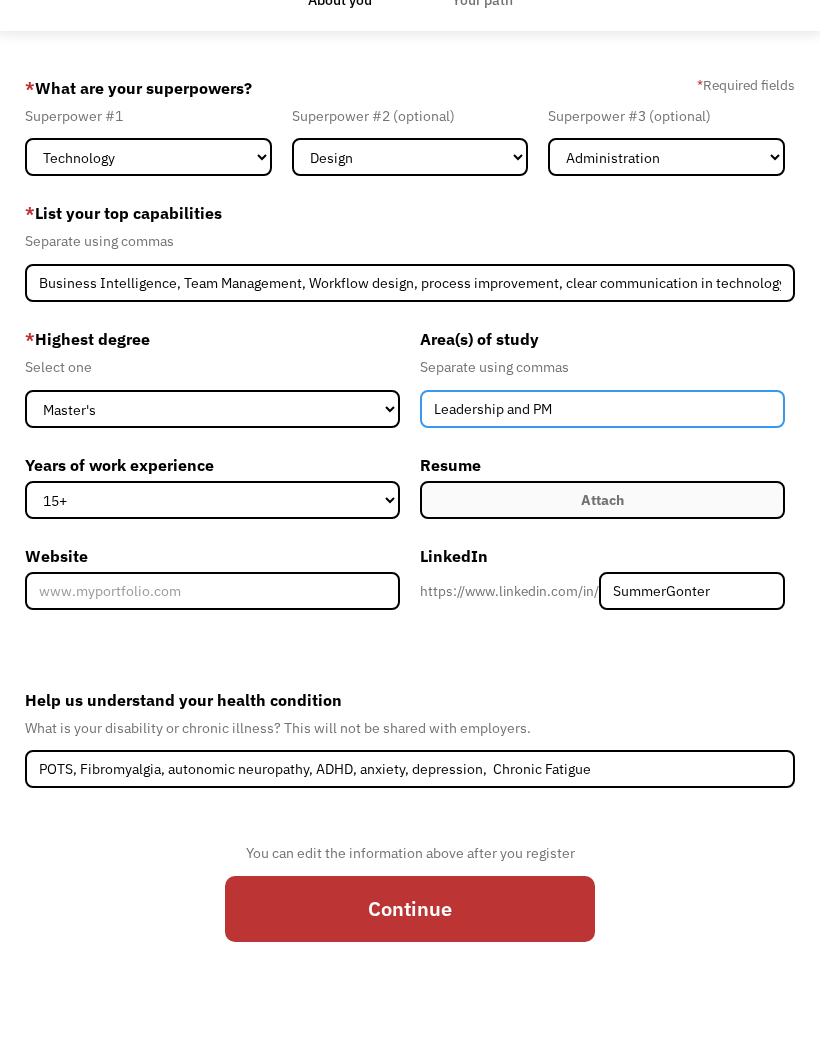scroll, scrollTop: 77, scrollLeft: 0, axis: vertical 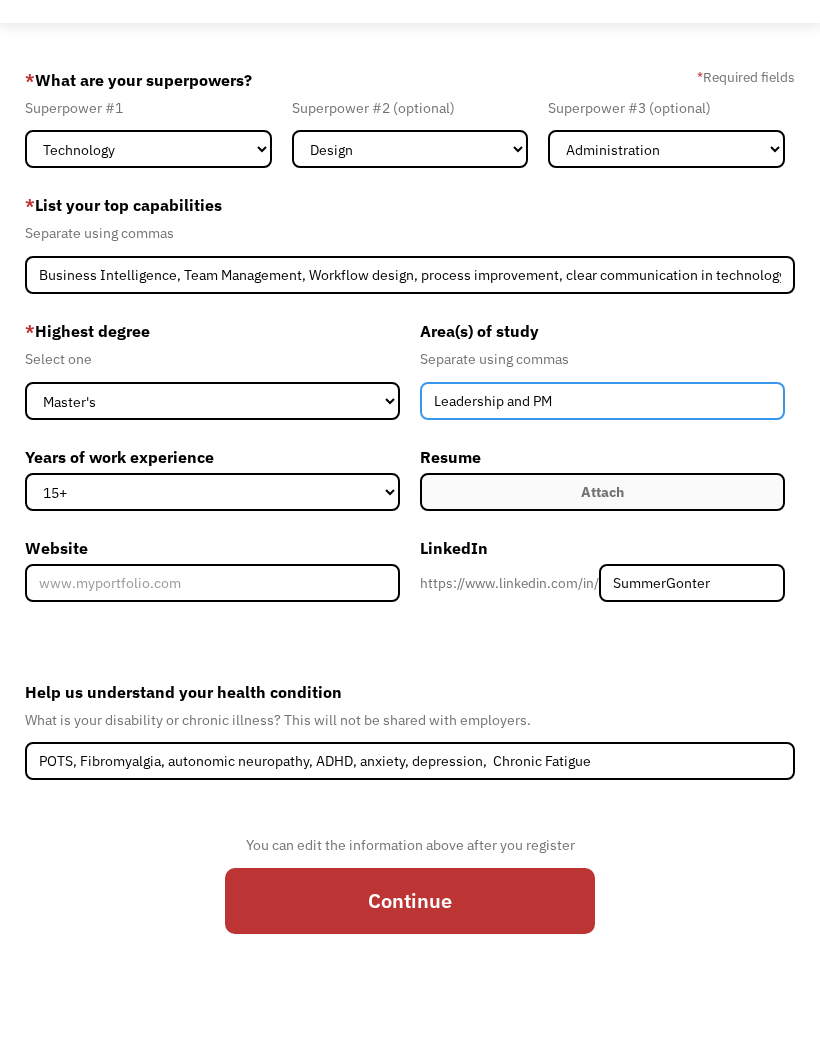 type on "Leadership and PM" 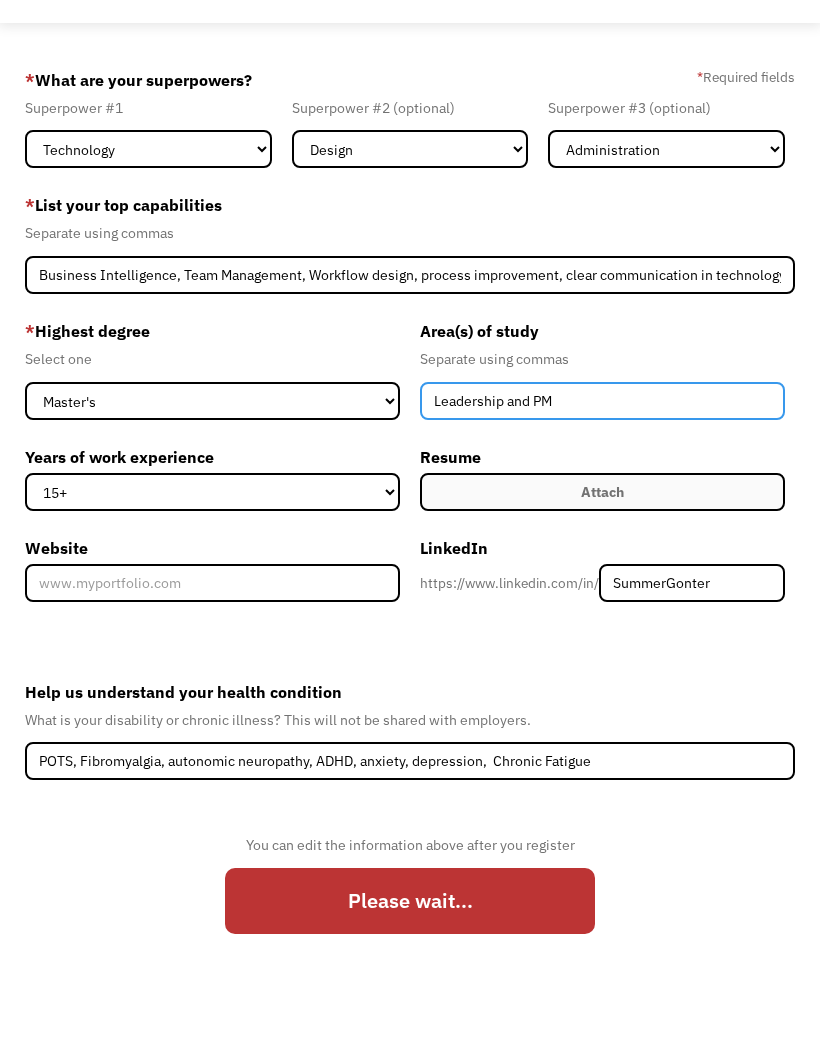 scroll, scrollTop: 85, scrollLeft: 0, axis: vertical 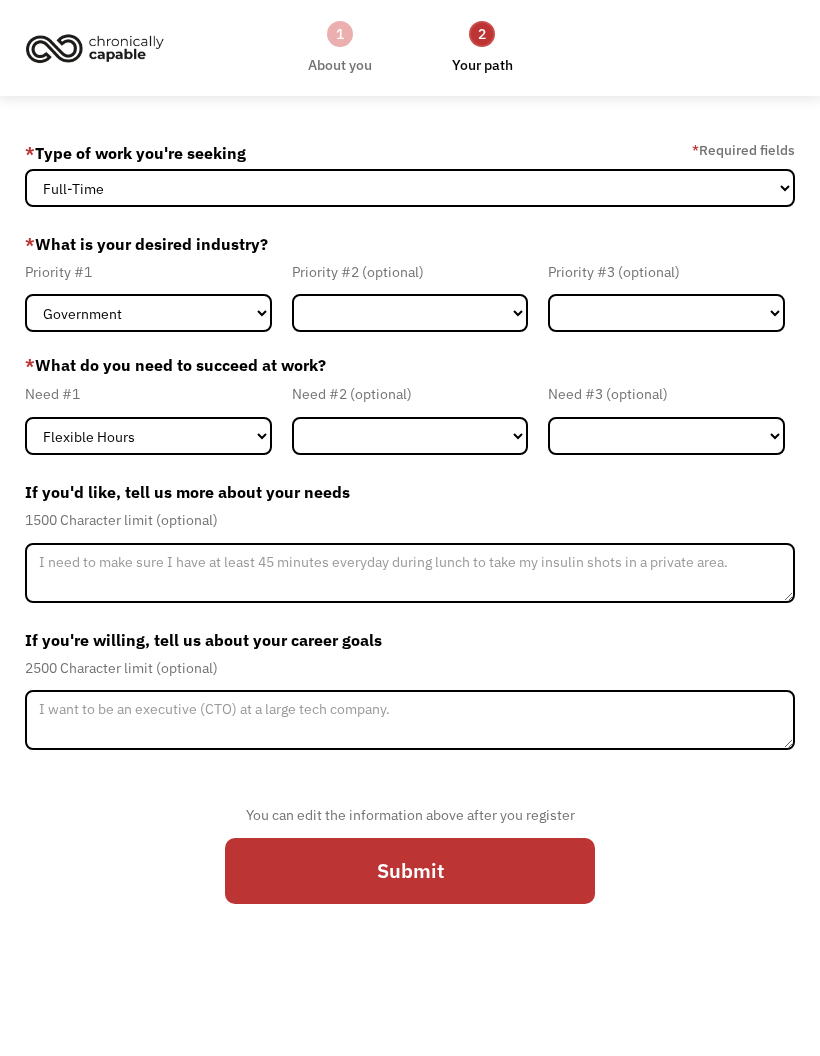 click at bounding box center [410, 720] 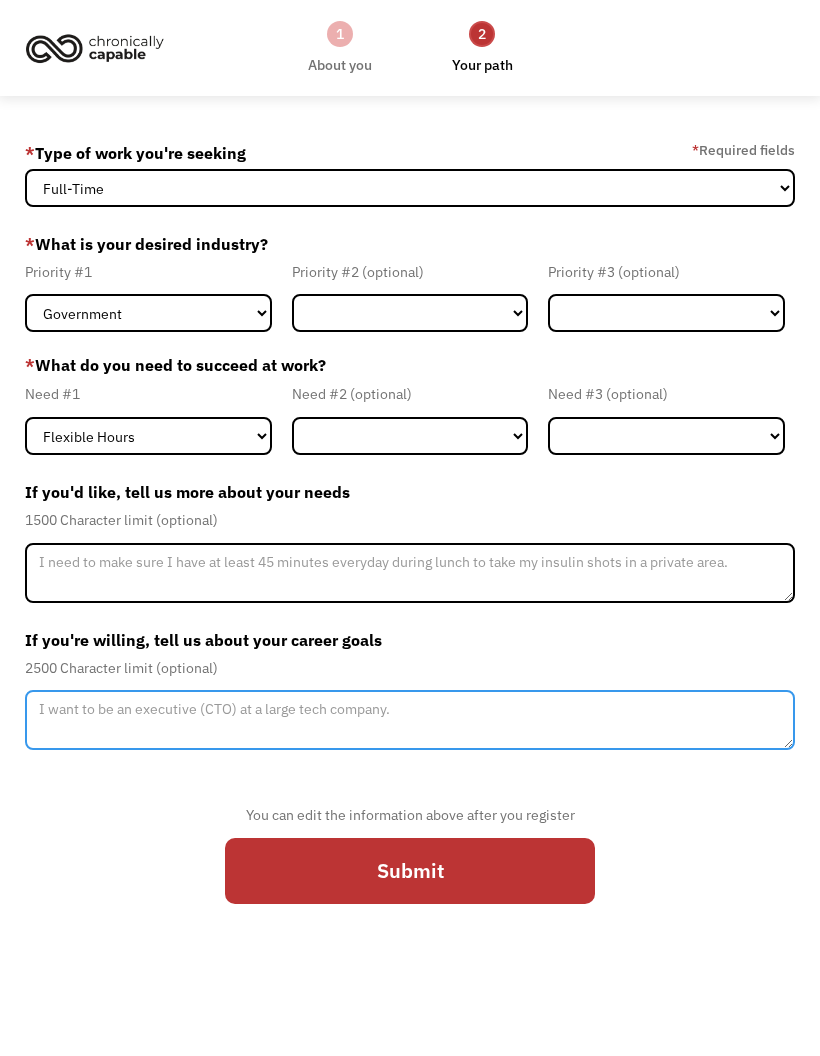 scroll, scrollTop: 0, scrollLeft: 0, axis: both 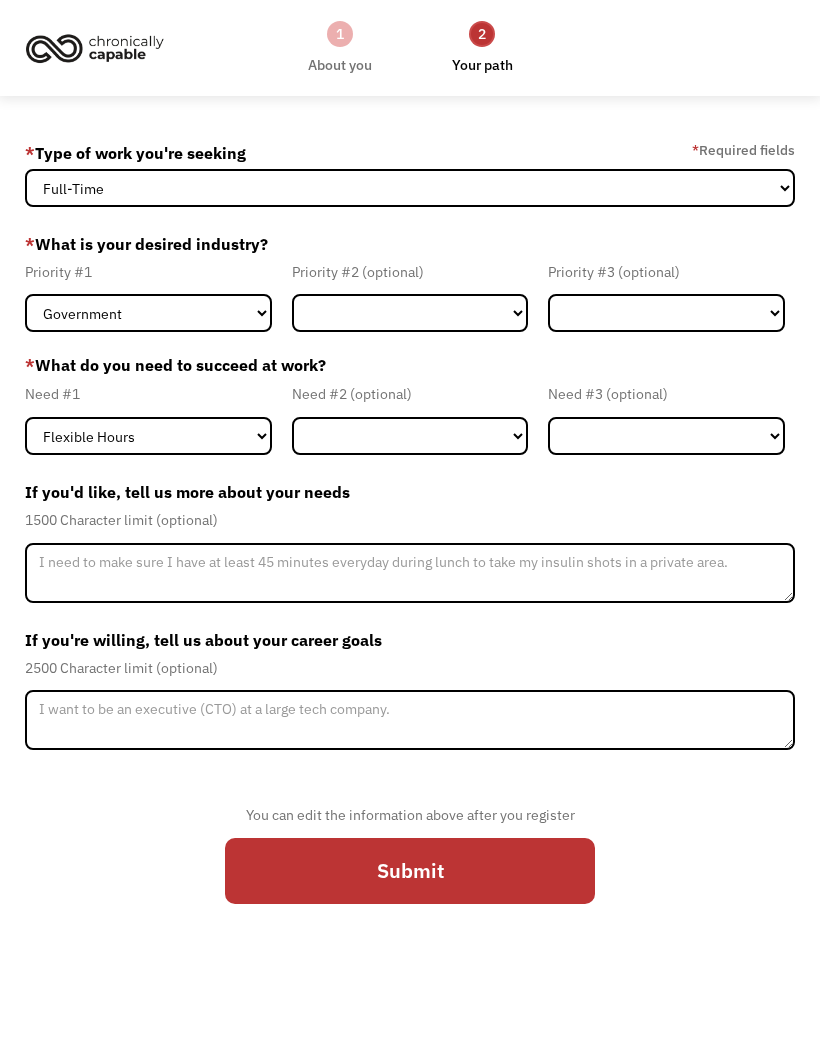 click on "1" at bounding box center [340, 34] 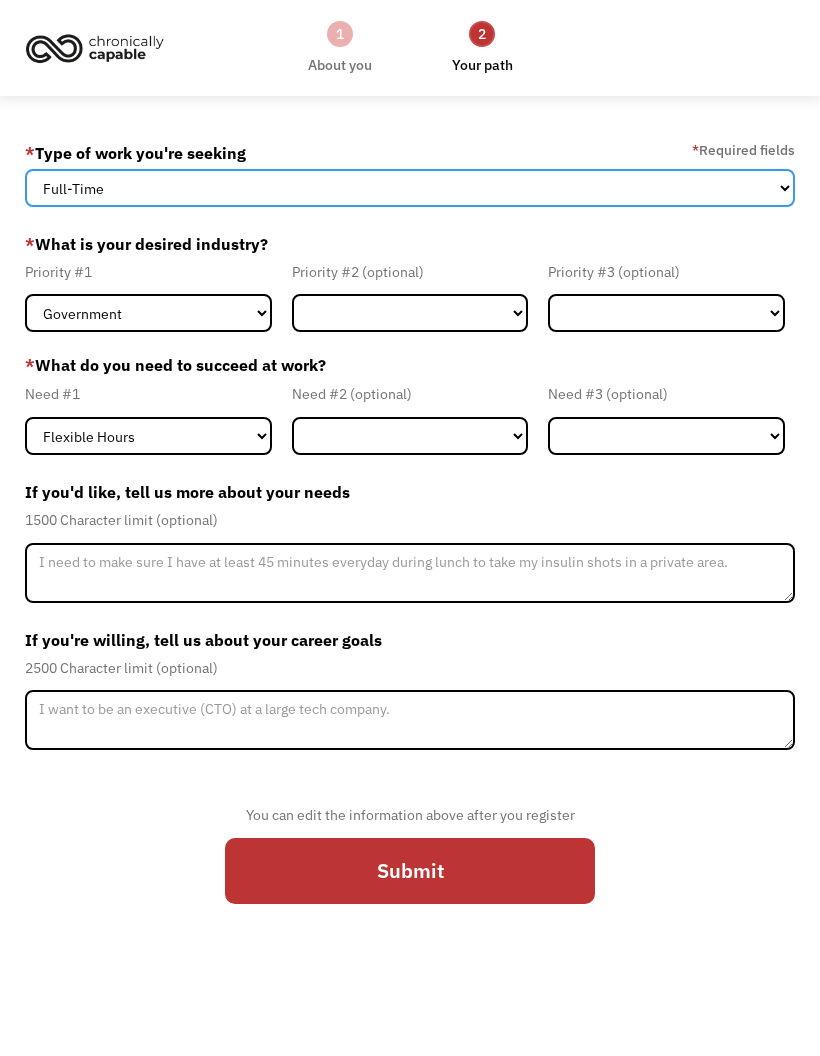 click on "Full-Time  Part-Time Both Full-Time and Part-Time" at bounding box center (410, 188) 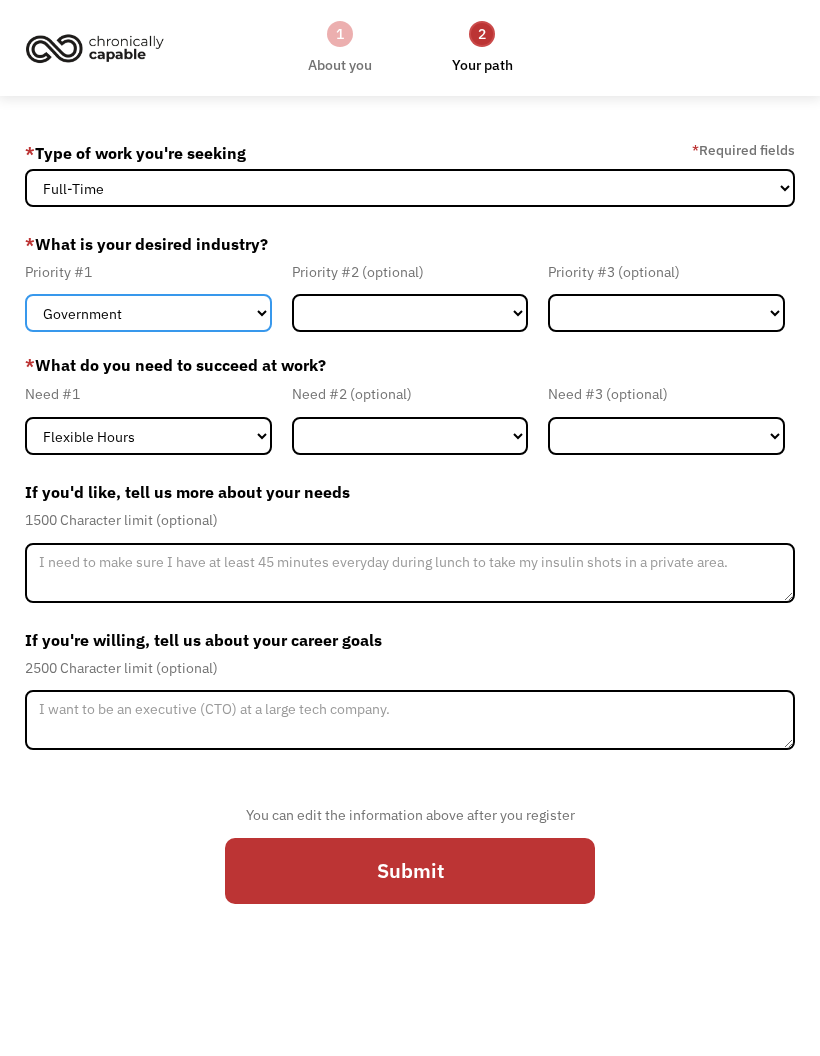 click on "Government Finance & Insurance Health & Social Care Tech & Engineering Creative & Design Administrative Education Other" at bounding box center (148, 313) 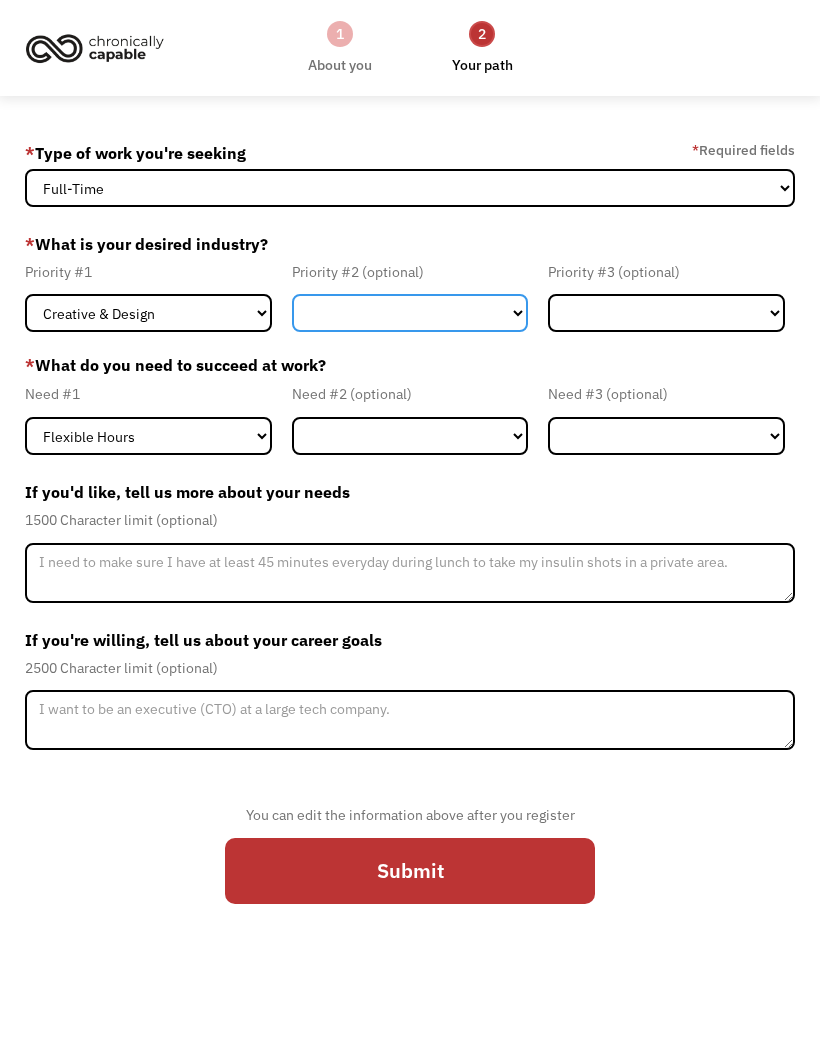 click on "Government Finance & Insurance Health & Social Care Tech & Engineering Creative & Design Administrative Education Other" at bounding box center [410, 313] 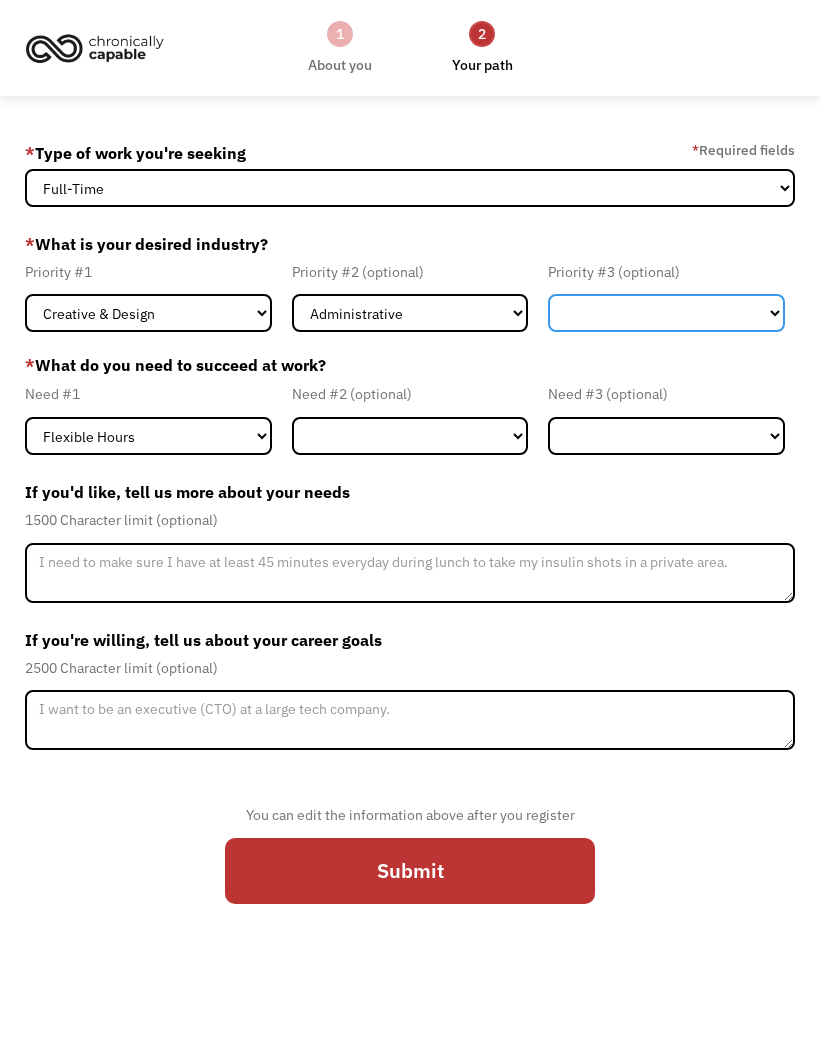 click on "Government Finance & Insurance Health & Social Care Tech & Engineering Creative & Design Administrative Education Other" at bounding box center [666, 313] 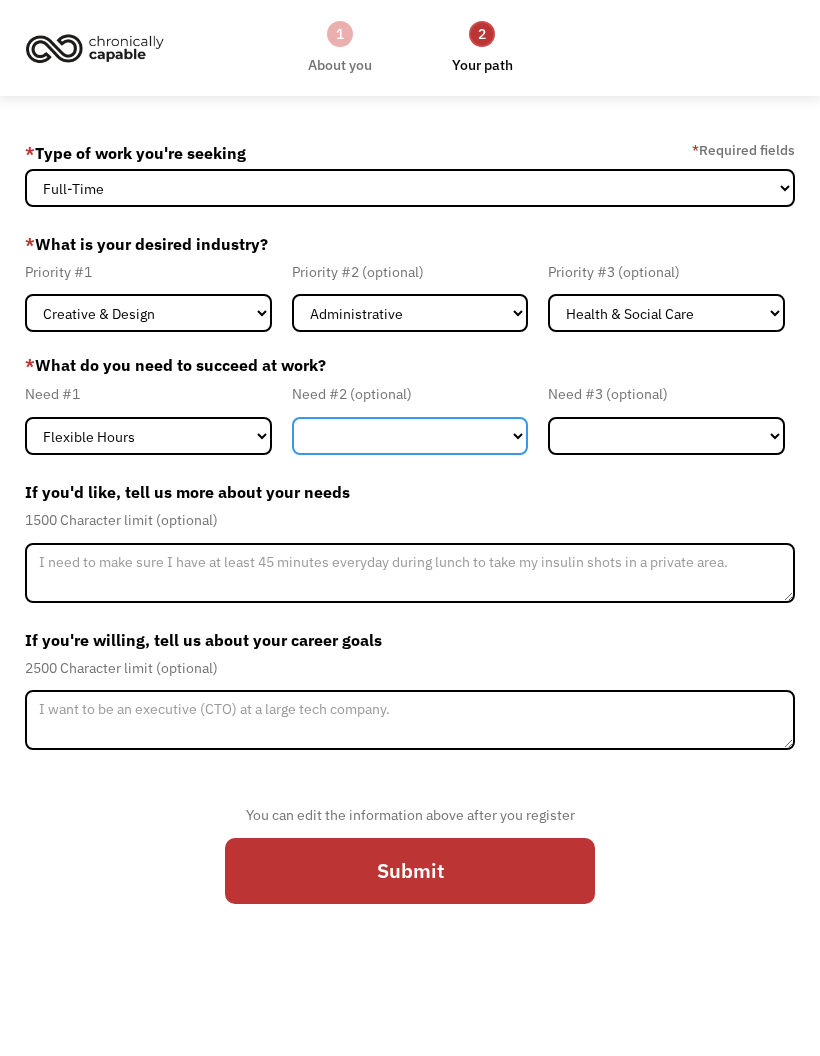 click on "Flexible Hours Remote Work Service Animal On-site Accommodations Visual Support Hearing Support Other" at bounding box center (410, 436) 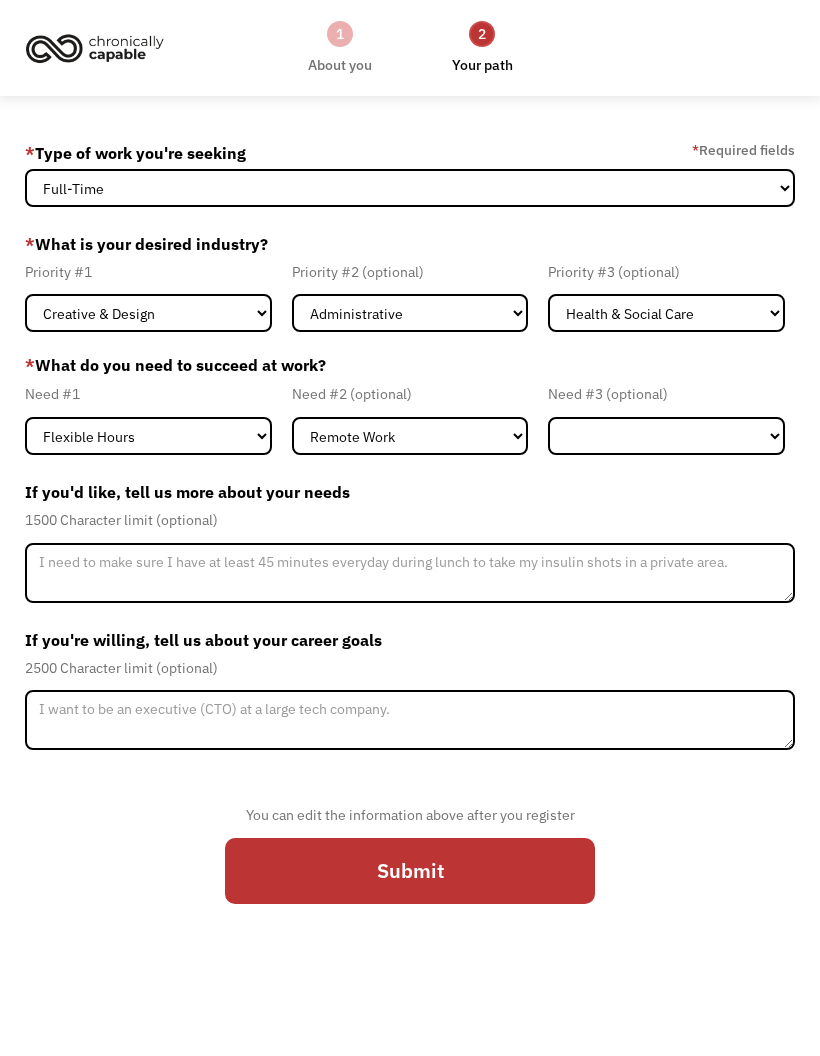 click on "Flexible Hours Remote Work Service Animal On-site Accommodations Visual Support Hearing Support Other" at bounding box center [666, 436] 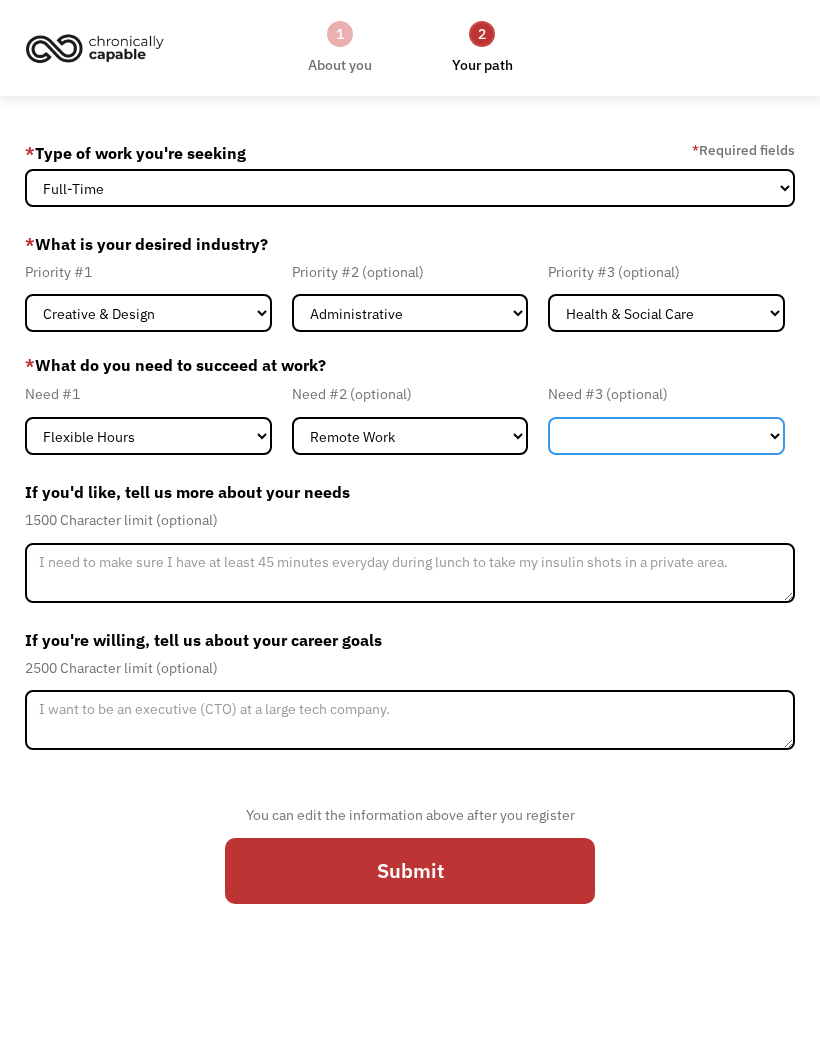 select on "Other" 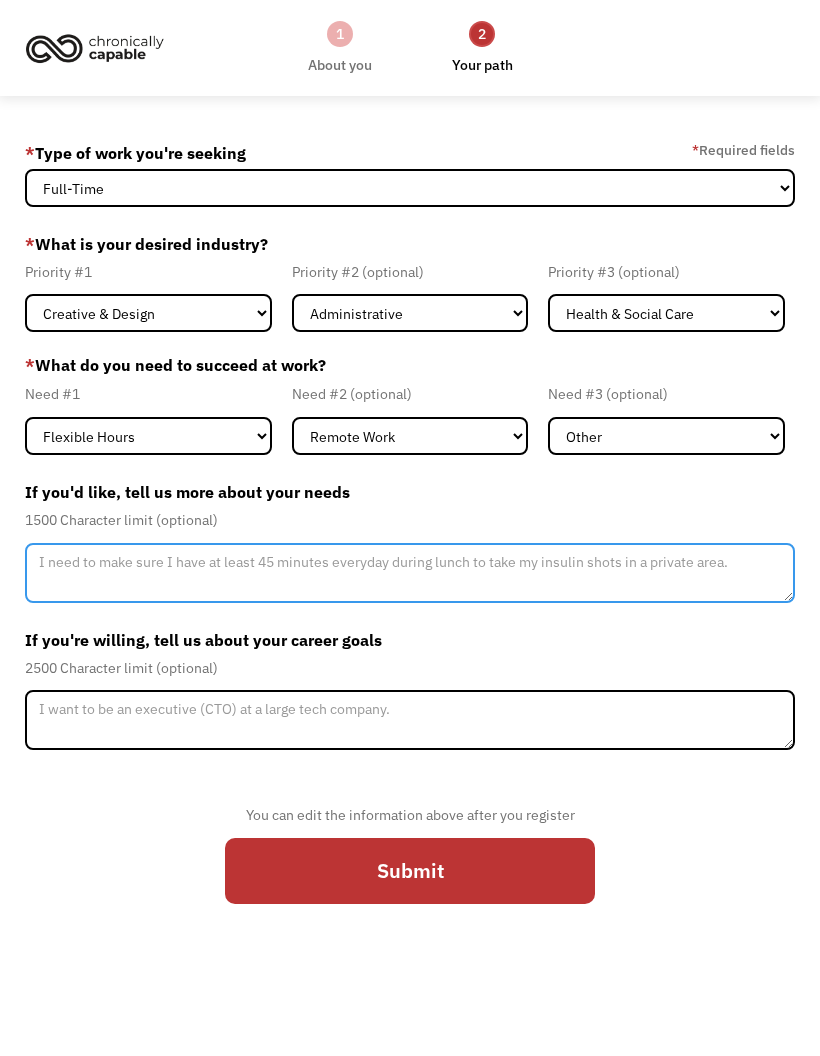 click at bounding box center [410, 573] 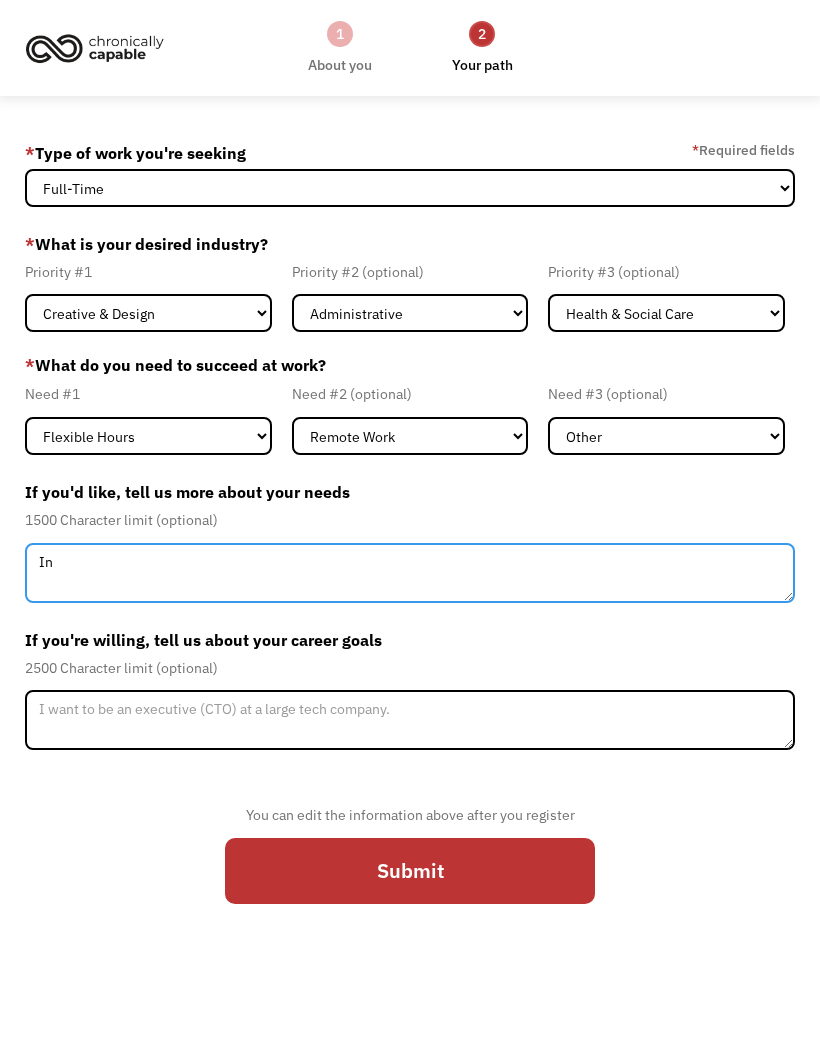 type on "I" 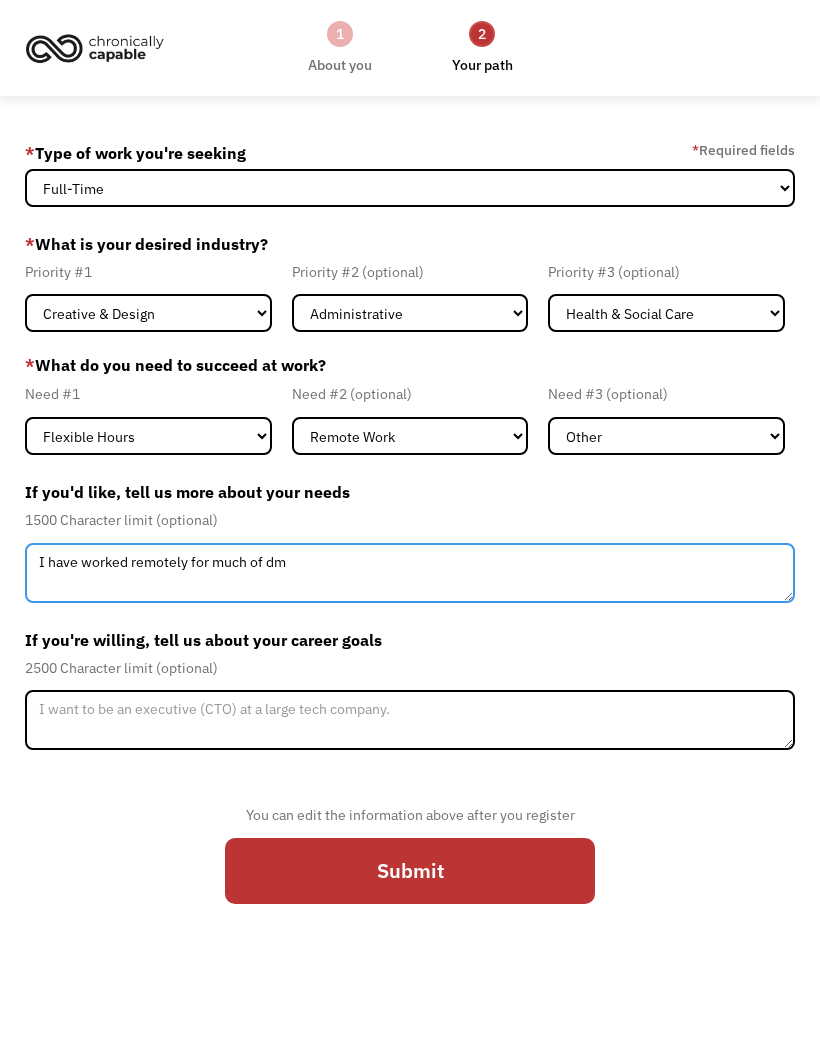 click on "I have worked remotely for much of dm" at bounding box center (410, 573) 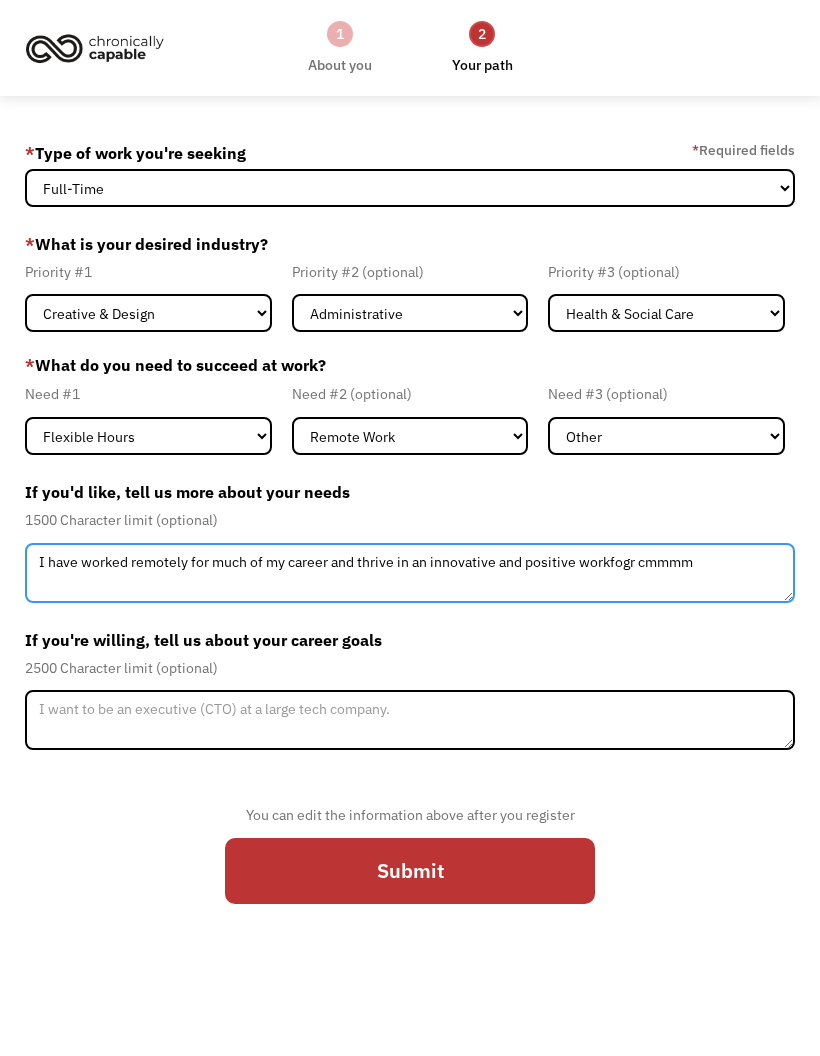 scroll, scrollTop: 10, scrollLeft: 0, axis: vertical 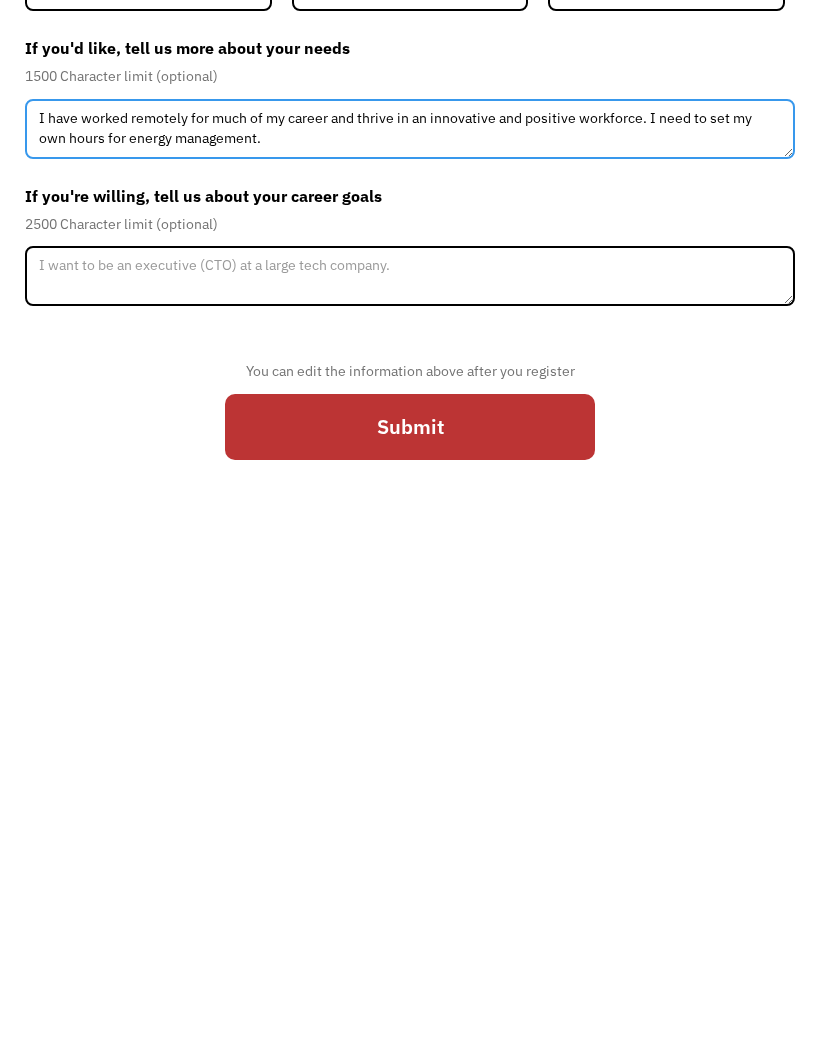 type on "I have worked remotely for much of my career and thrive in an innovative and positive workforce. I need to set my own hours for energy management." 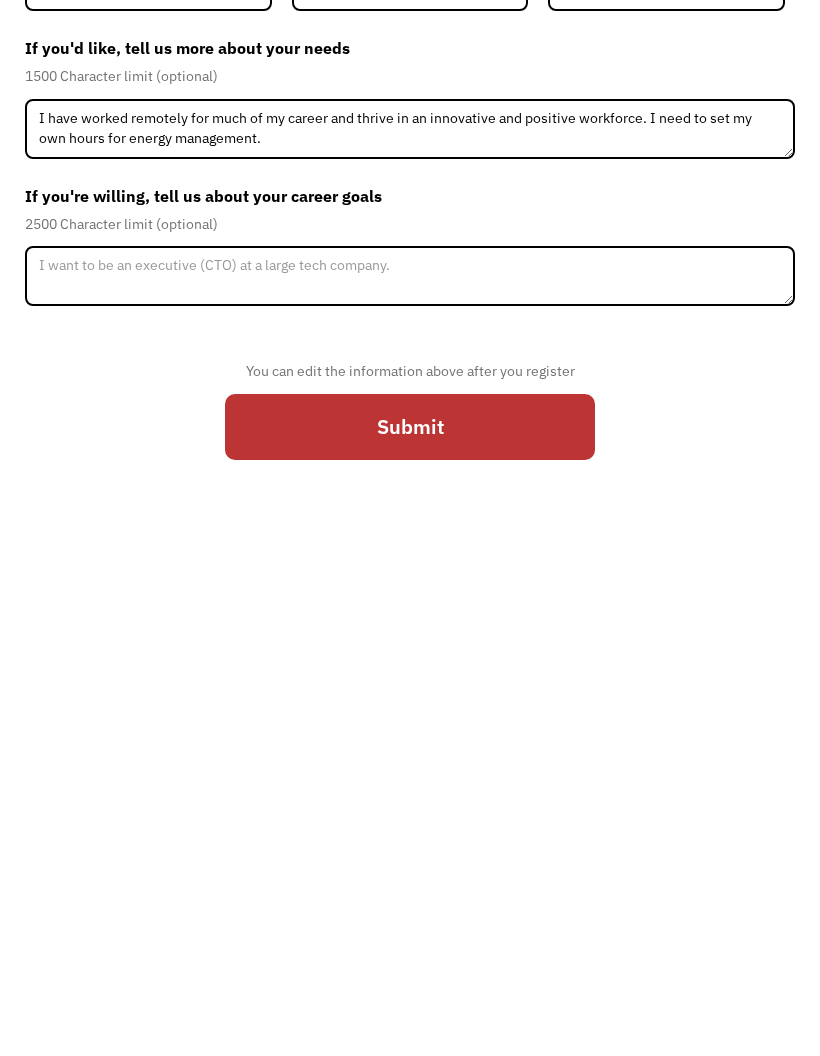 click on "[NUMBER] [EMAIL] [FIRST] [LAST] * Type of work you're seeking * Required fields Full-Time  Part-Time Both Full-Time and Part-Time * What is your desired industry? Priority #1 Government Finance & Insurance Health & Social Care Tech & Engineering Creative & Design Administrative Education Other Priority #2 (optional)  Government Finance & Insurance Health & Social Care Tech & Engineering Creative & Design Administrative Education Other Priority #3 (optional)  Government Finance & Insurance Health & Social Care Tech & Engineering Creative & Design Administrative Education Other * What do you need to succeed at work? Need #1 Flexible Hours Remote Work Service Animal On-site Accommodations Visual Support Hearing Support Other Need #2 (optional)  Flexible Hours Remote Work Service Animal On-site Accommodations Visual Support Hearing Support Other Need #3 (optional)  Flexible Hours Remote Work Service Animal On-site Accommodations Visual Support Hearing Support Other Submit" at bounding box center [410, 531] 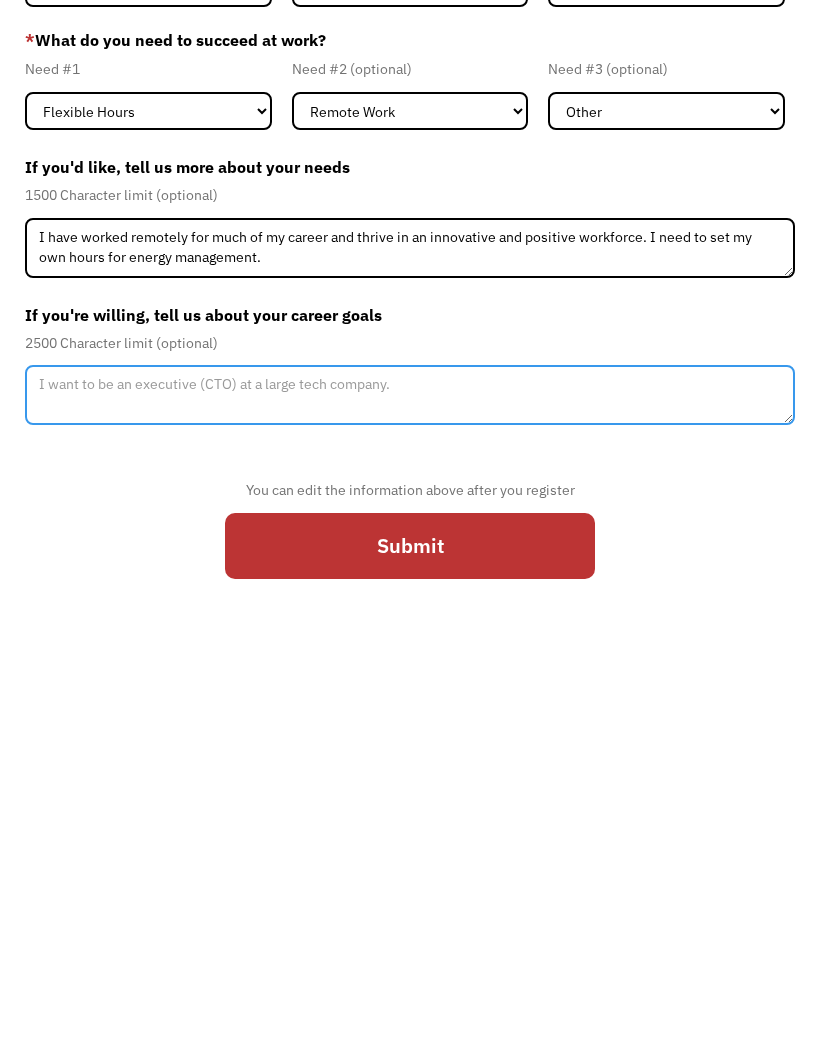 click at bounding box center (410, 720) 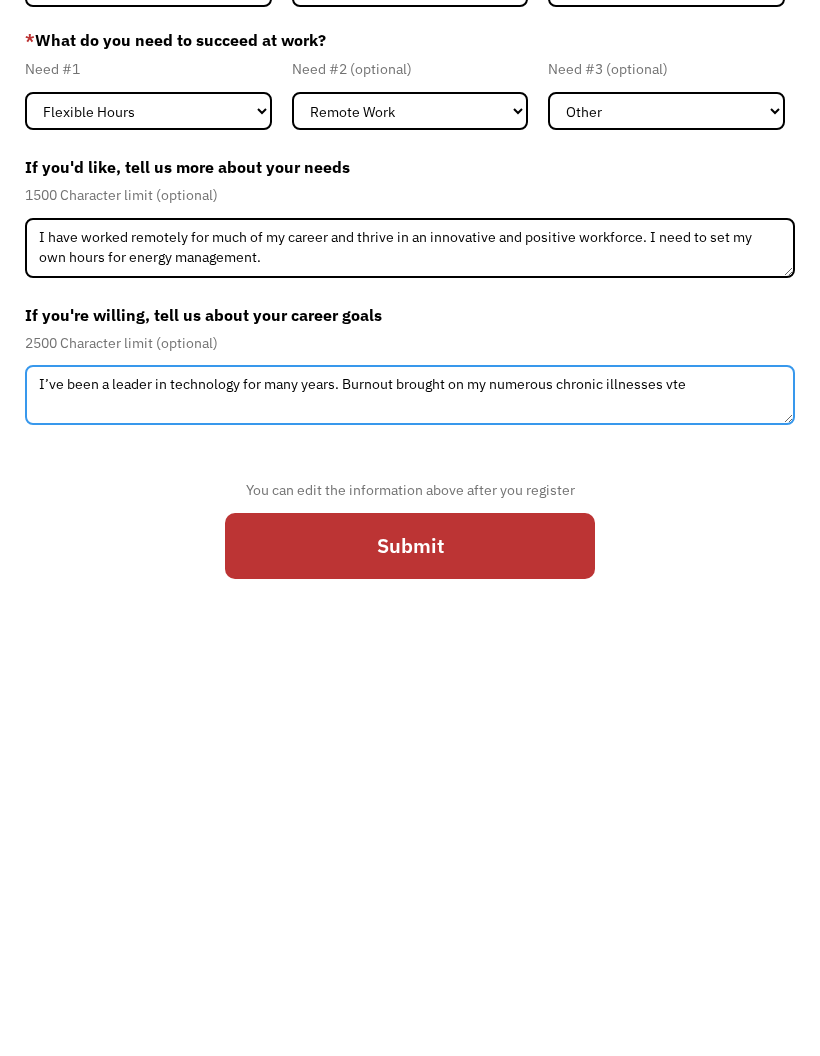 type on "I’ve been a leader in technology for many years. Burnout brought on my numerous chronic illnesses vtes" 